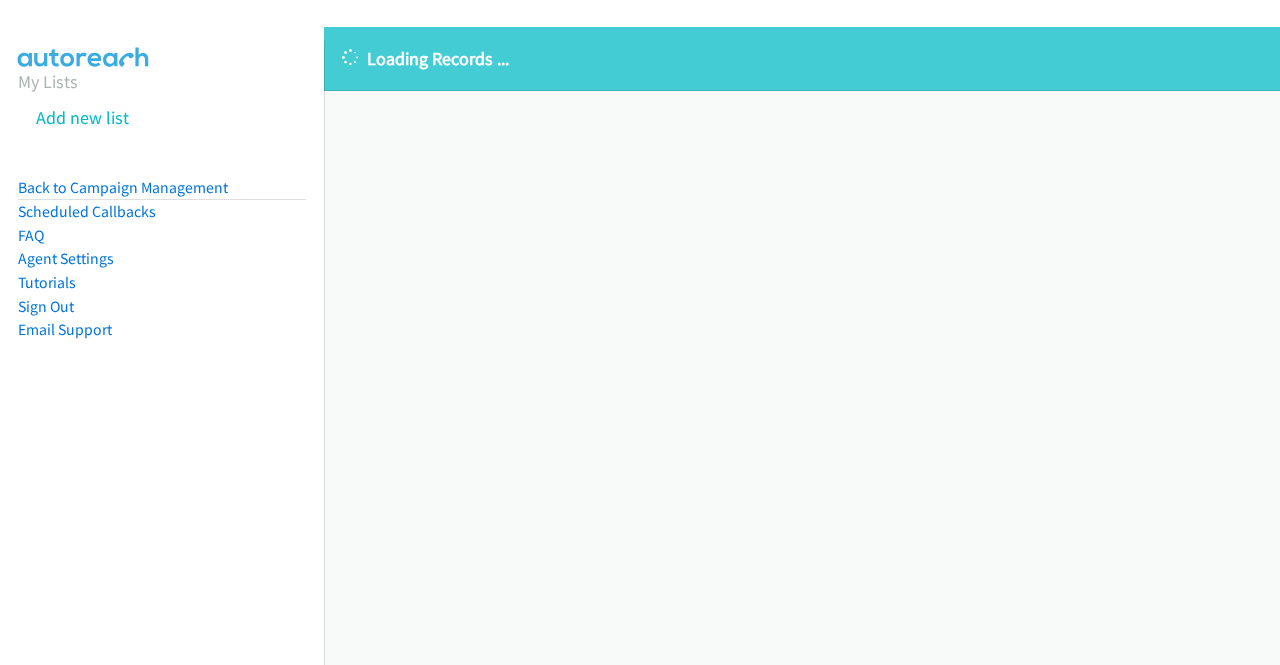 scroll, scrollTop: 0, scrollLeft: 0, axis: both 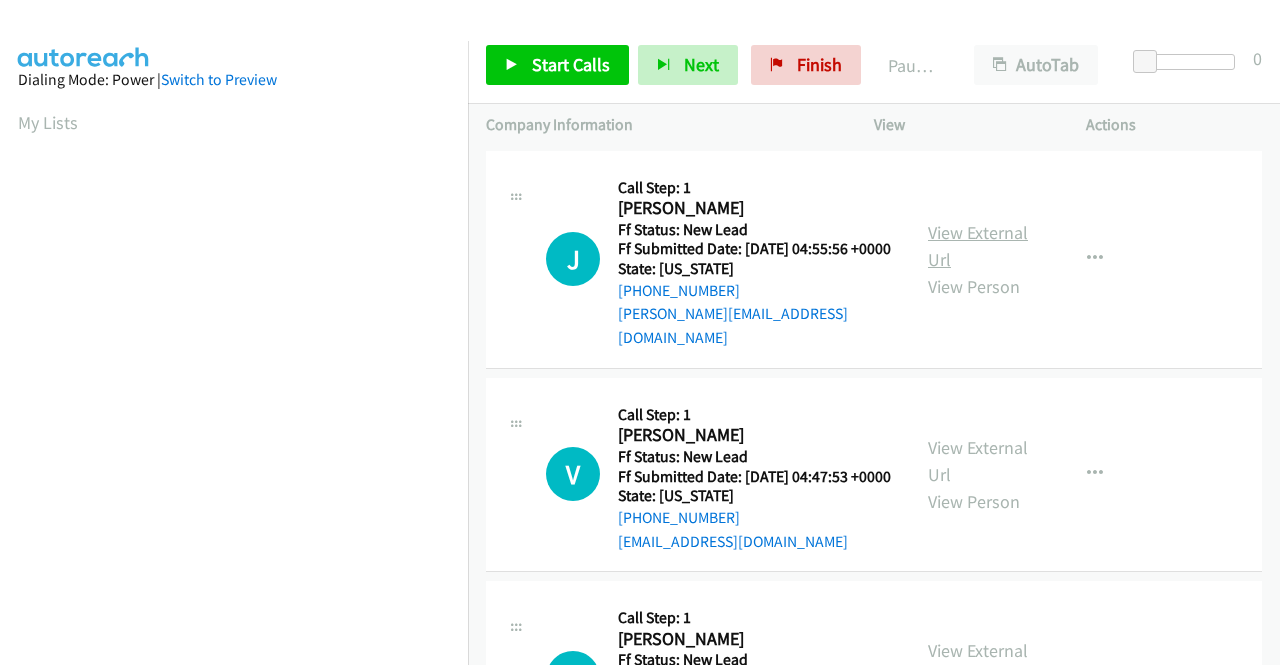 click on "View External Url" at bounding box center (978, 246) 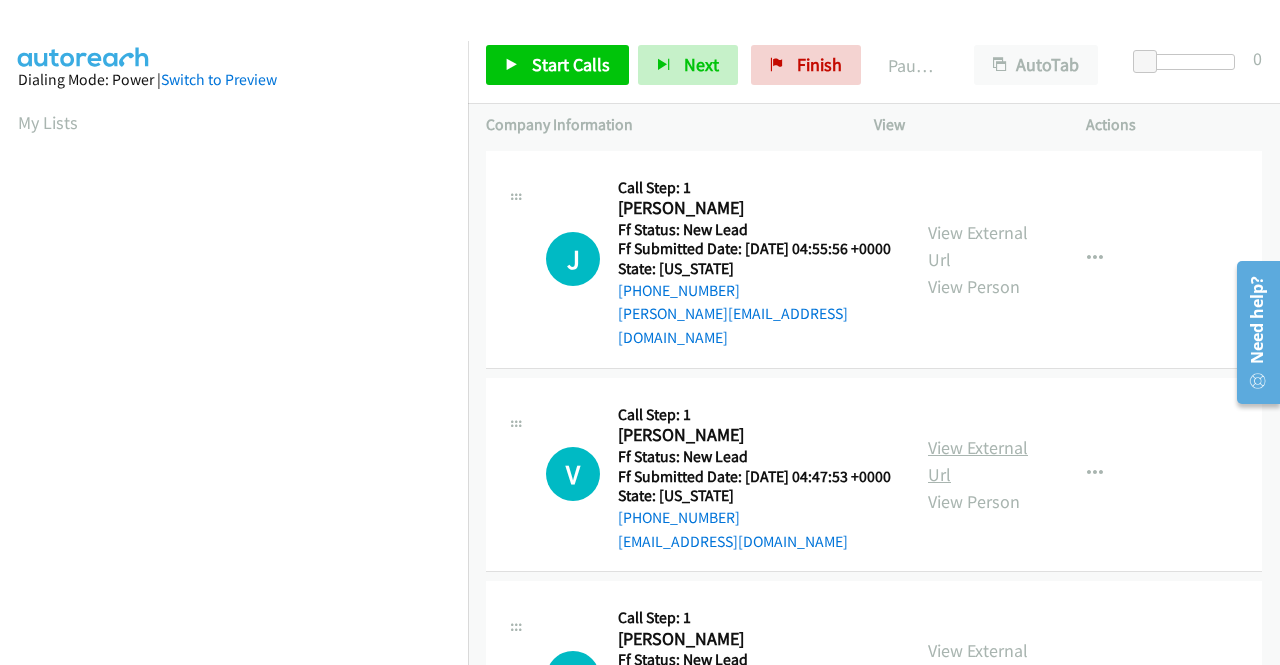 click on "View External Url" at bounding box center [978, 461] 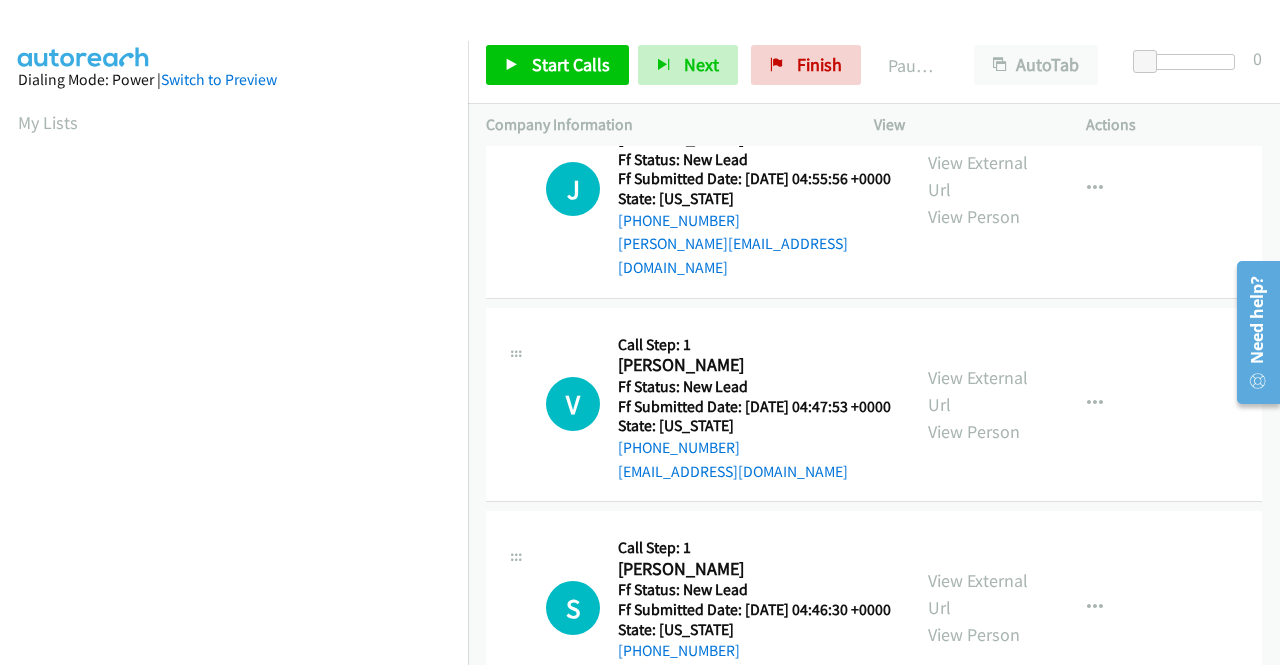 scroll, scrollTop: 100, scrollLeft: 0, axis: vertical 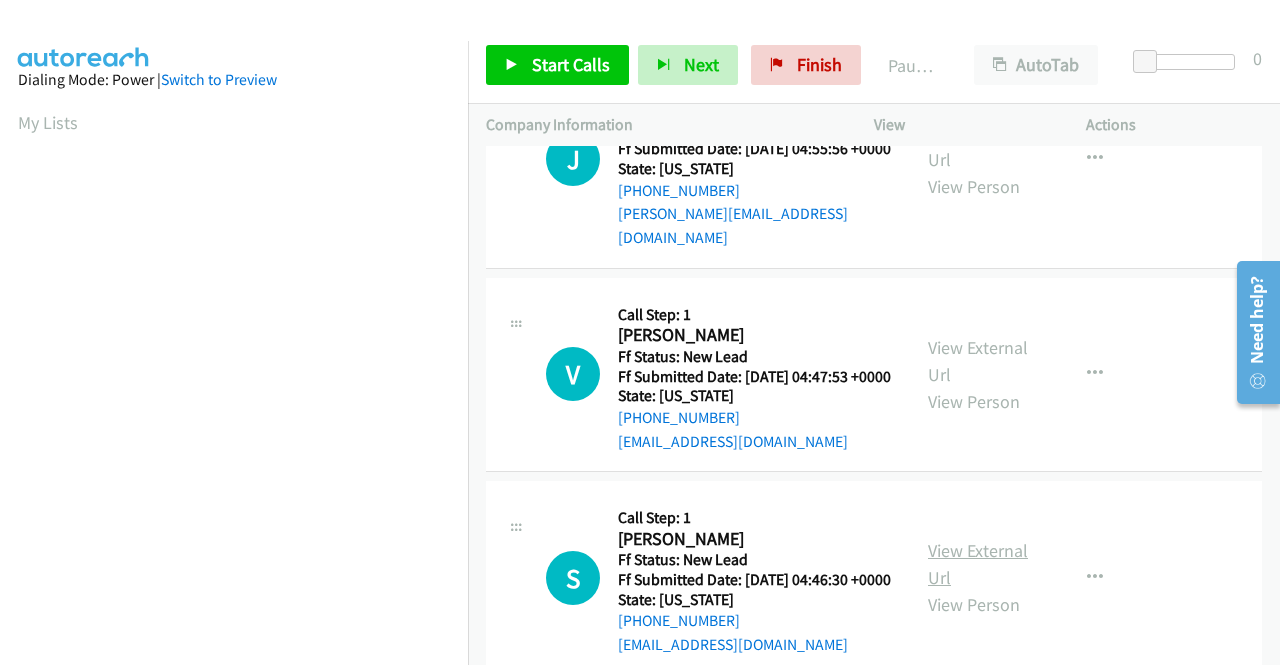 click on "View External Url" at bounding box center [978, 564] 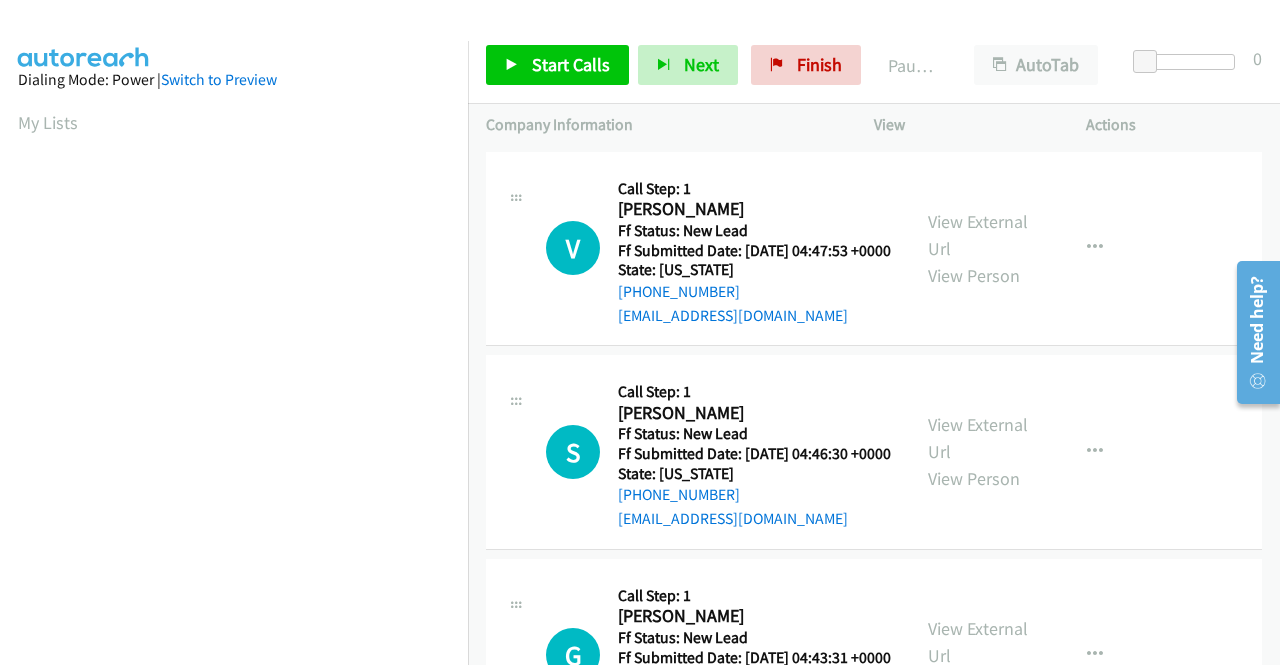 scroll, scrollTop: 300, scrollLeft: 0, axis: vertical 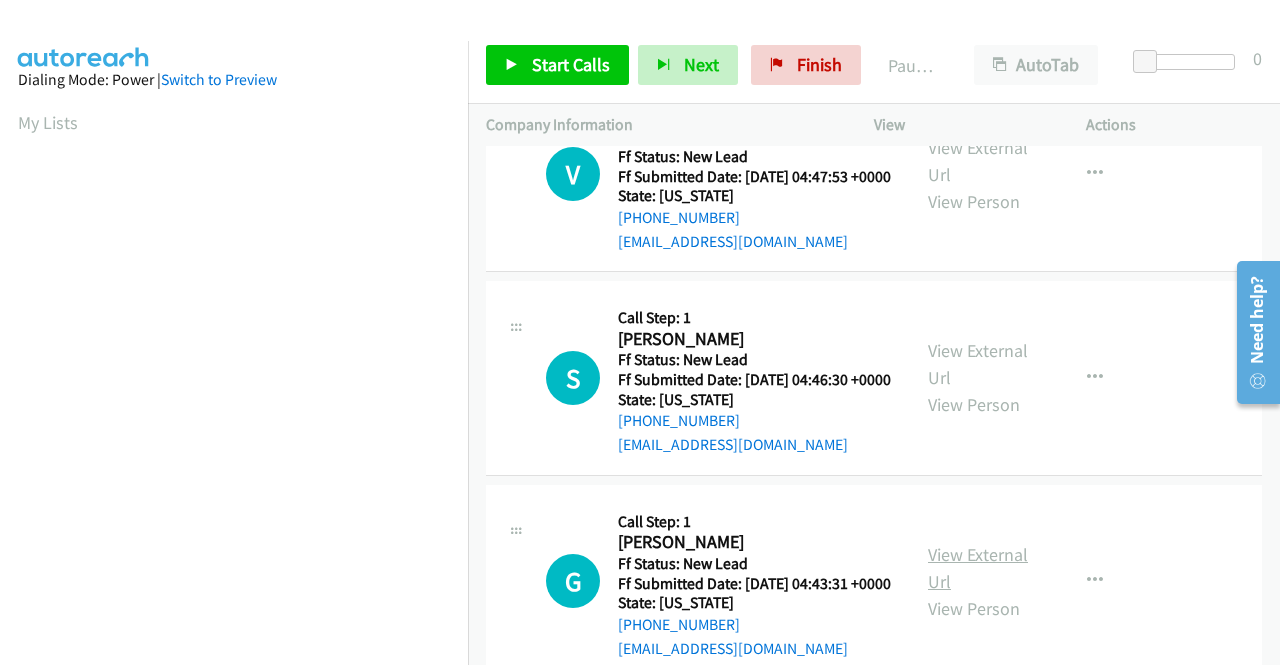 click on "View External Url" at bounding box center (978, 568) 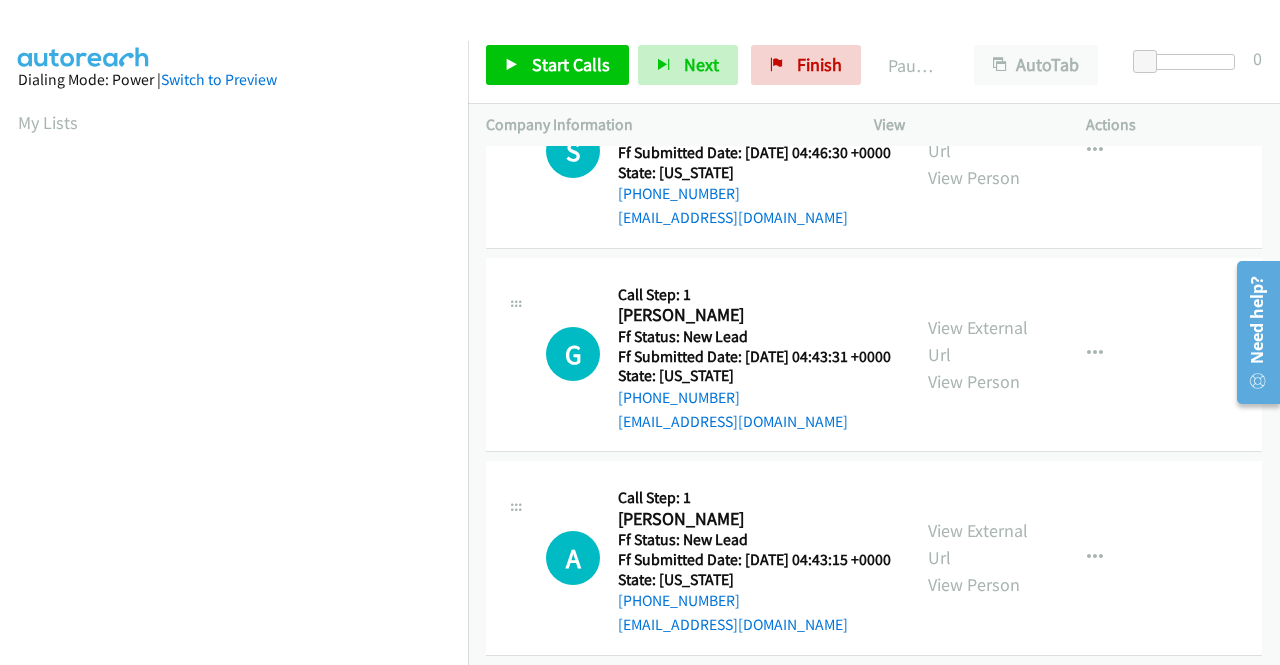 scroll, scrollTop: 700, scrollLeft: 0, axis: vertical 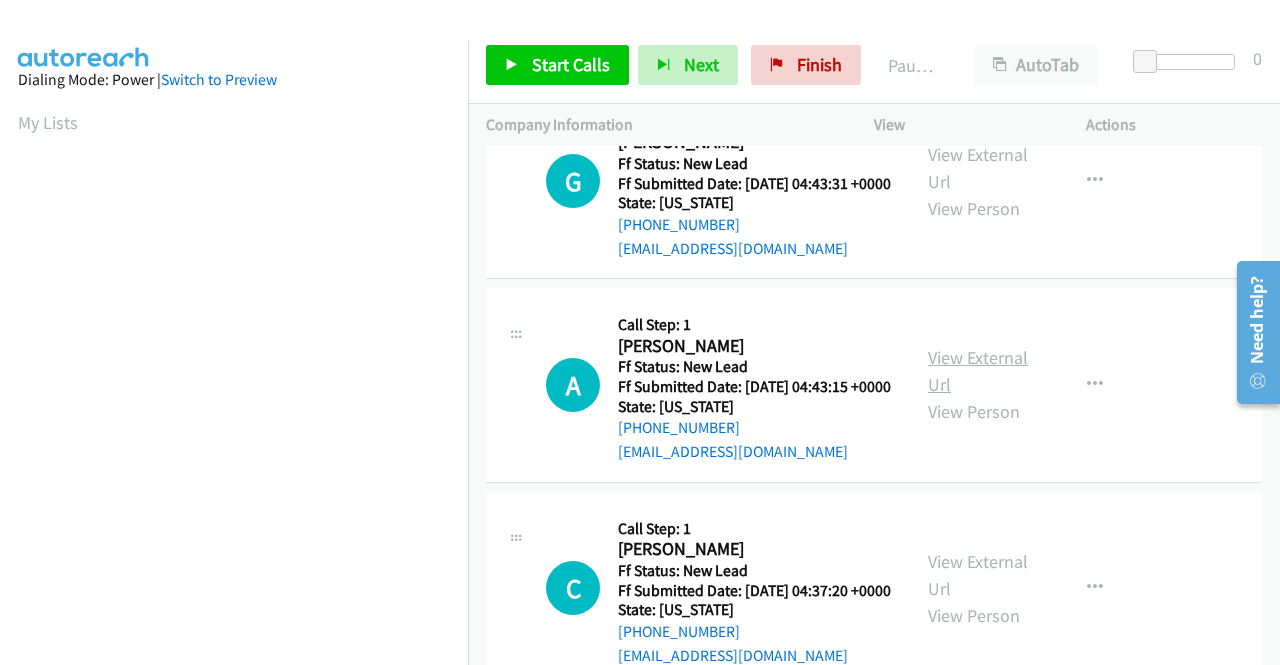 click on "View External Url" at bounding box center (978, 371) 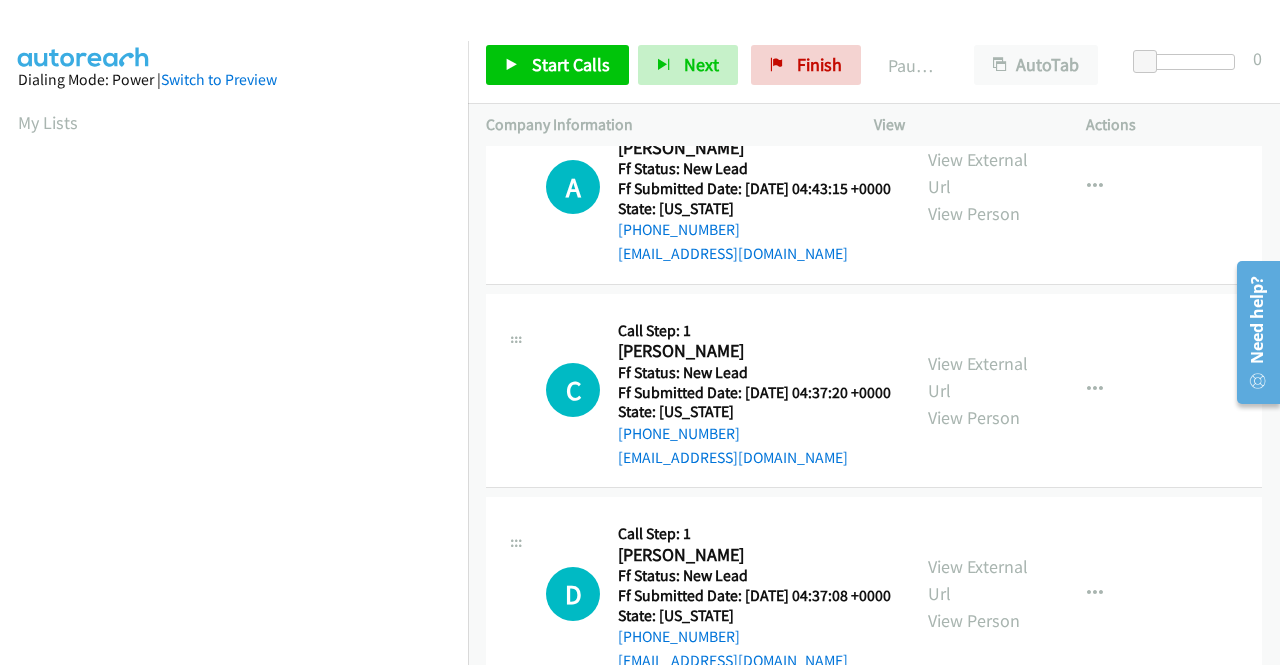 scroll, scrollTop: 900, scrollLeft: 0, axis: vertical 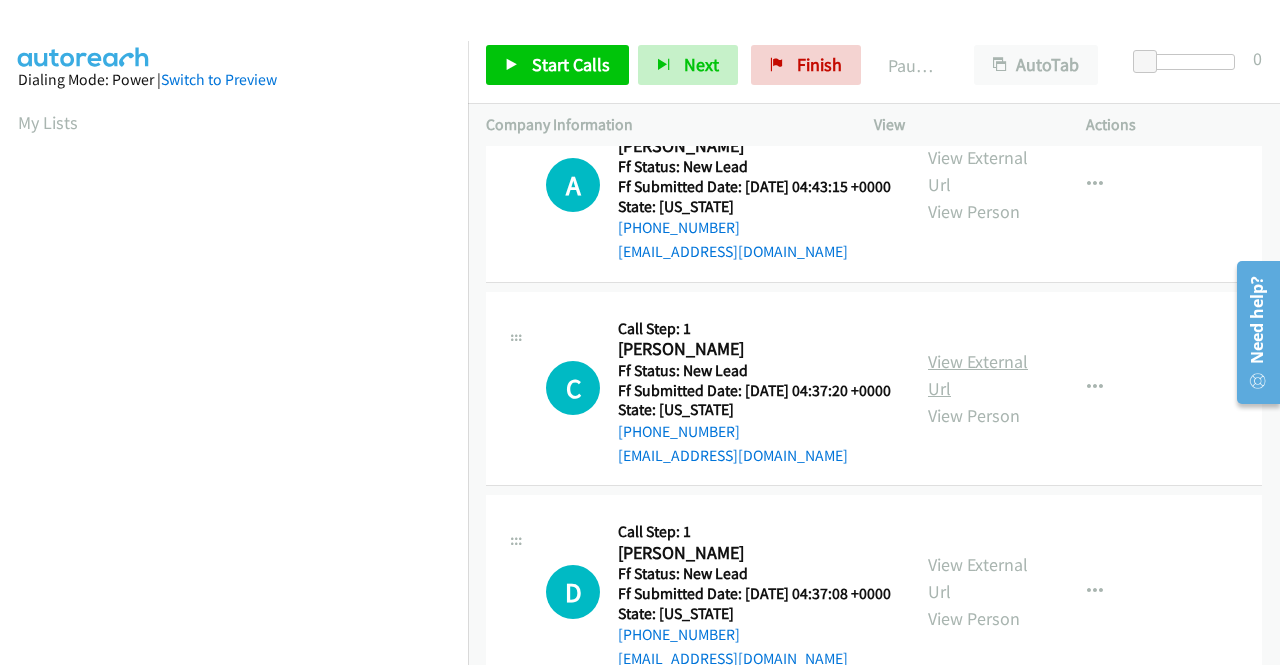 click on "View External Url" at bounding box center [978, 375] 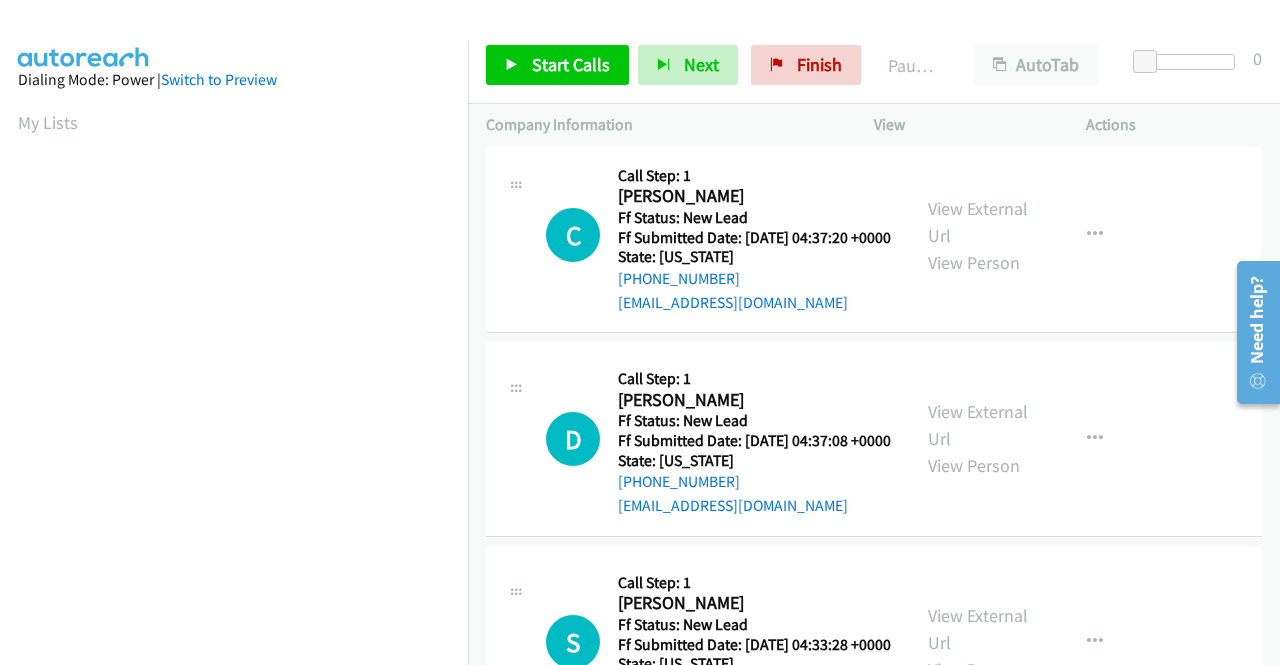 scroll, scrollTop: 1100, scrollLeft: 0, axis: vertical 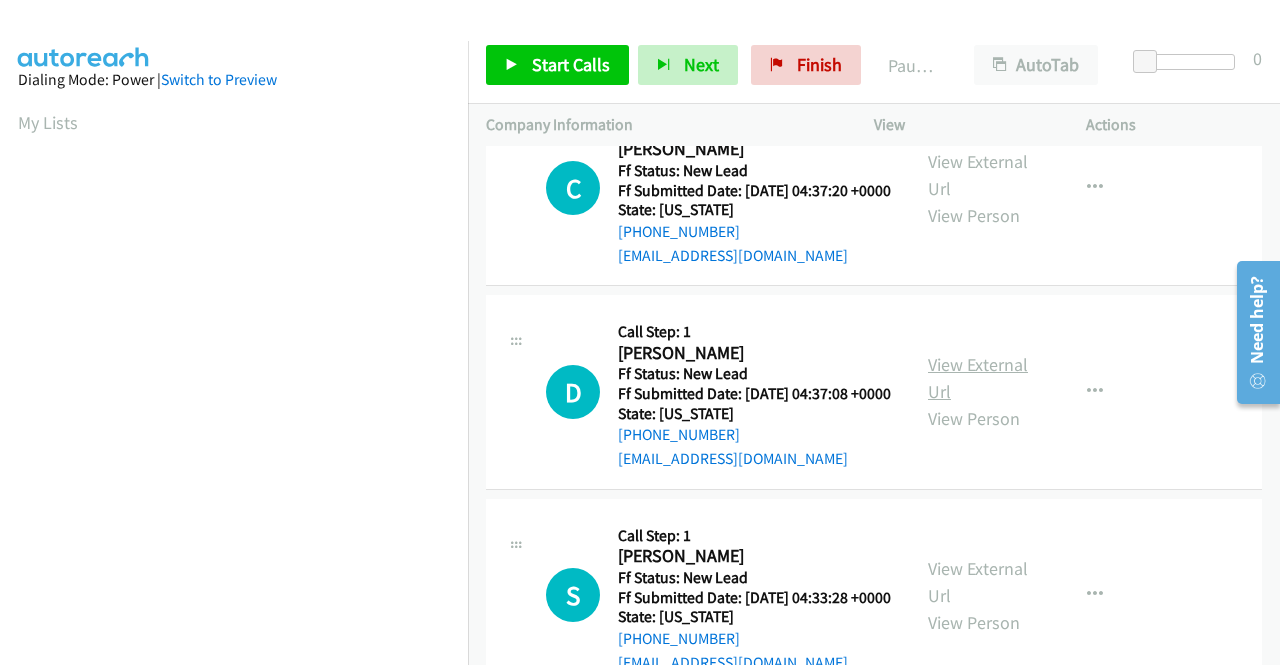 click on "View External Url" at bounding box center [978, 378] 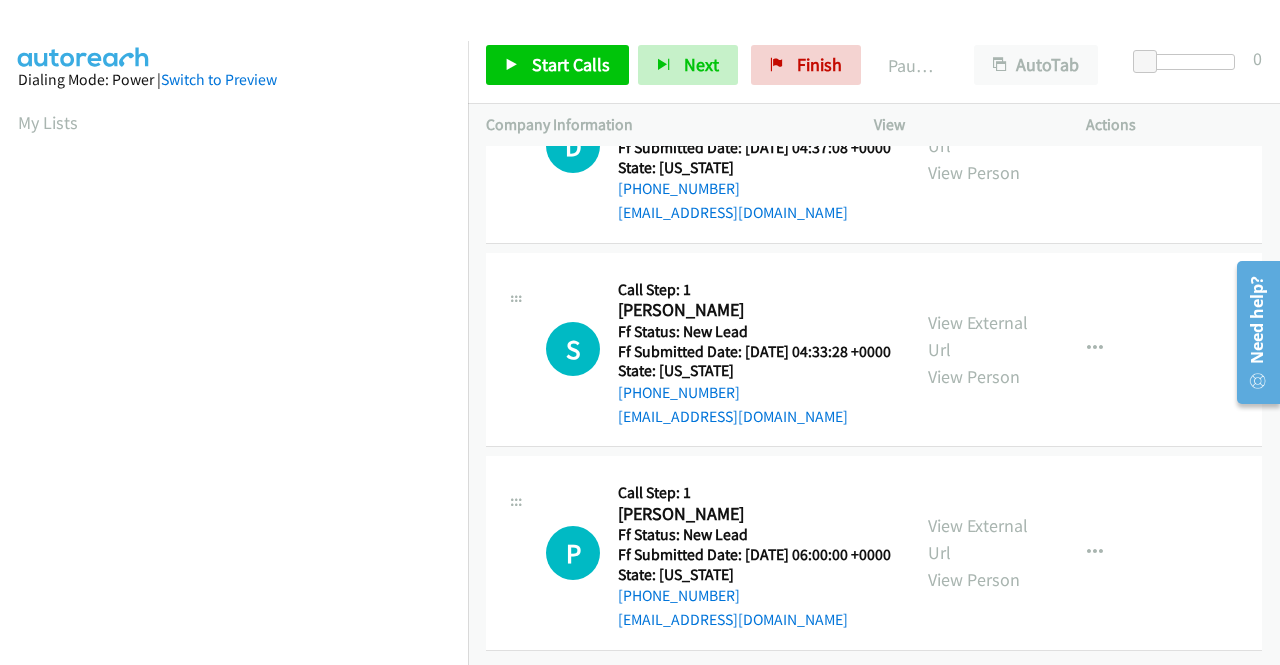 scroll, scrollTop: 1400, scrollLeft: 0, axis: vertical 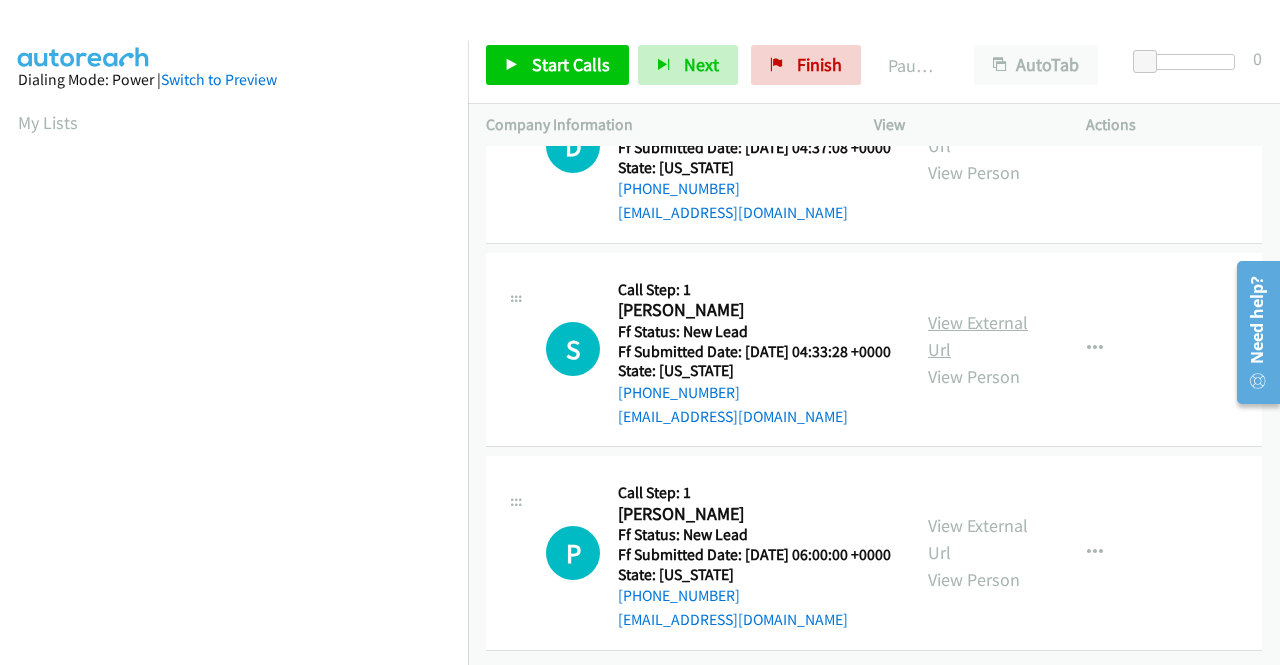 click on "View External Url" at bounding box center (978, 336) 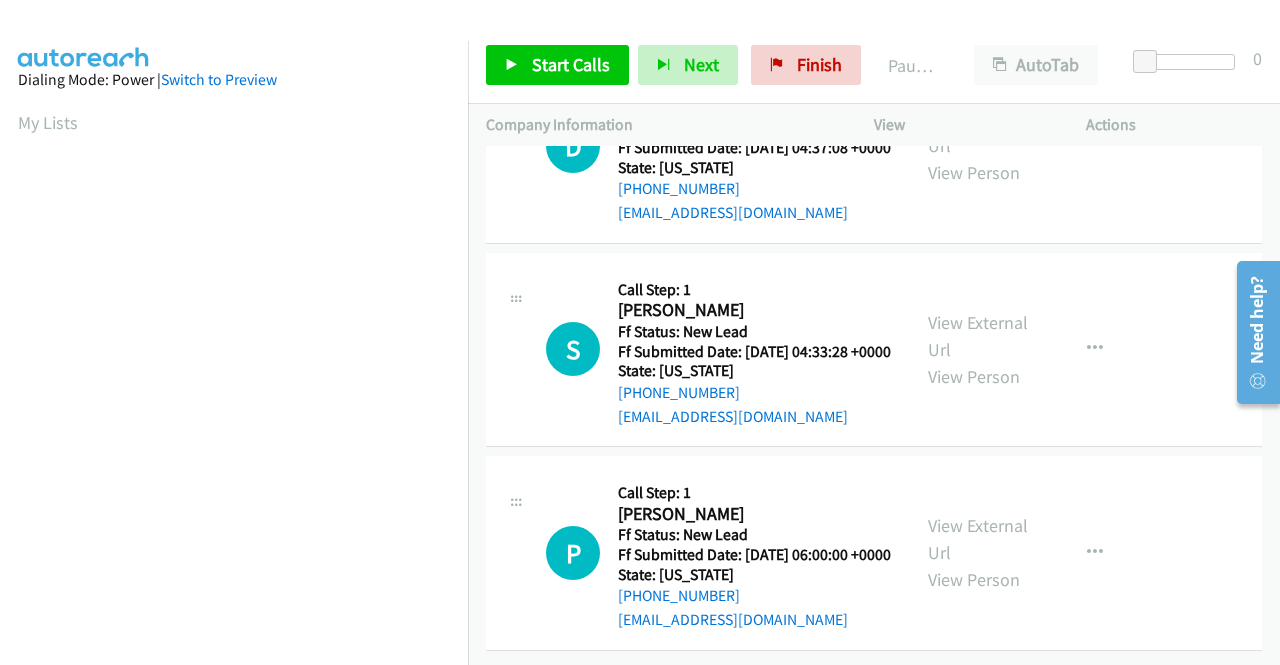 scroll, scrollTop: 1512, scrollLeft: 0, axis: vertical 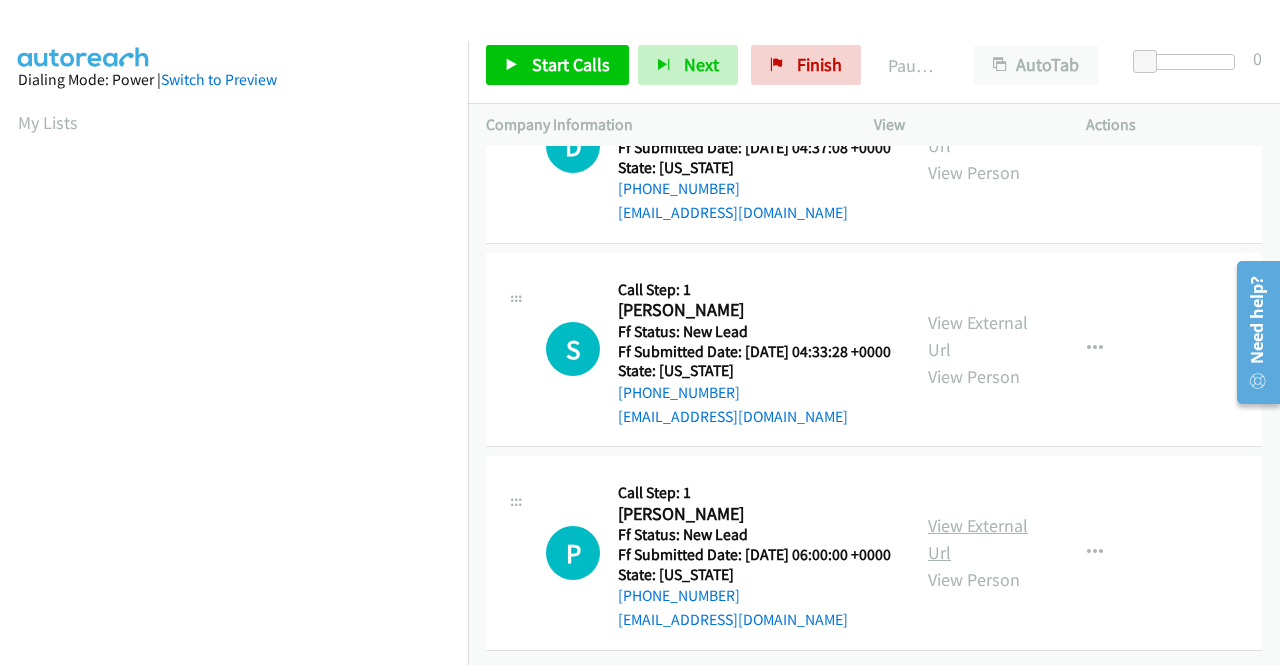 click on "View External Url" at bounding box center [978, 539] 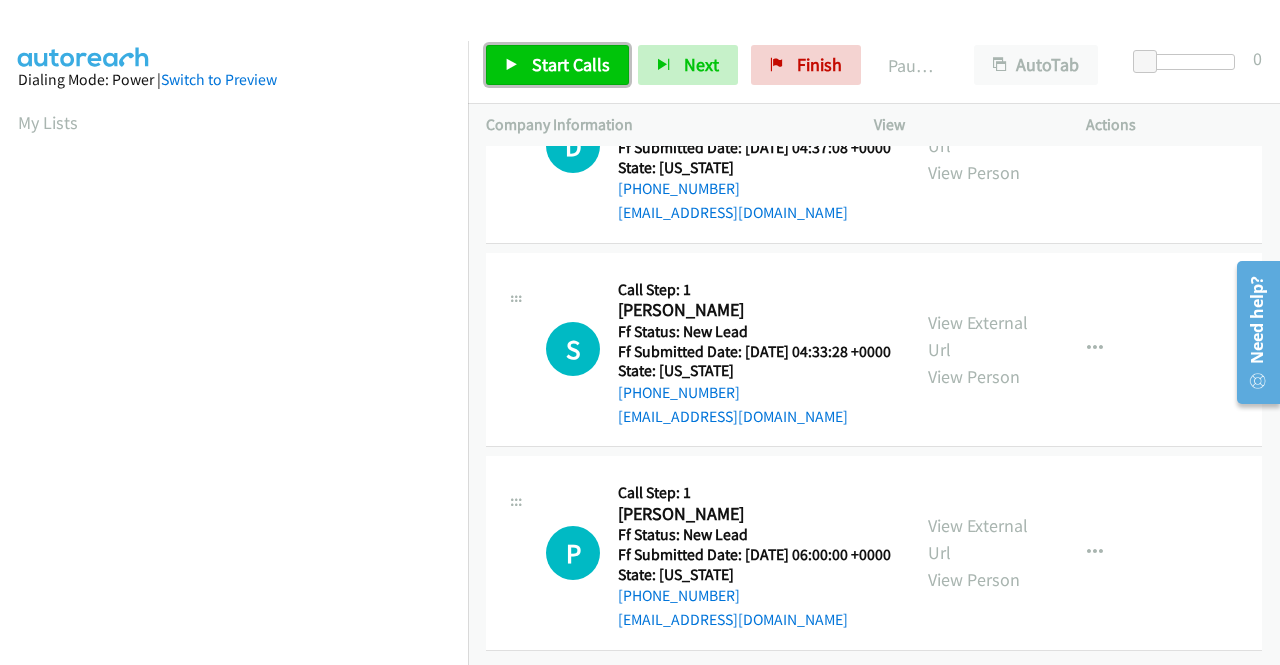 click on "Start Calls" at bounding box center [557, 65] 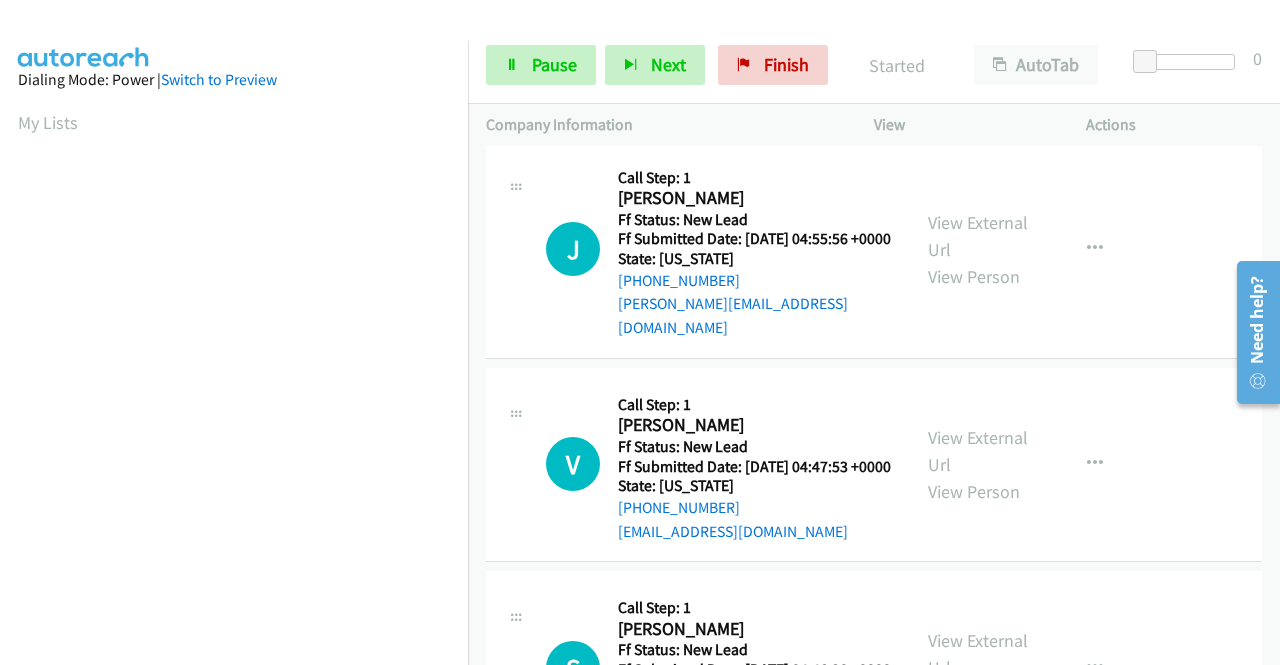 scroll, scrollTop: 0, scrollLeft: 0, axis: both 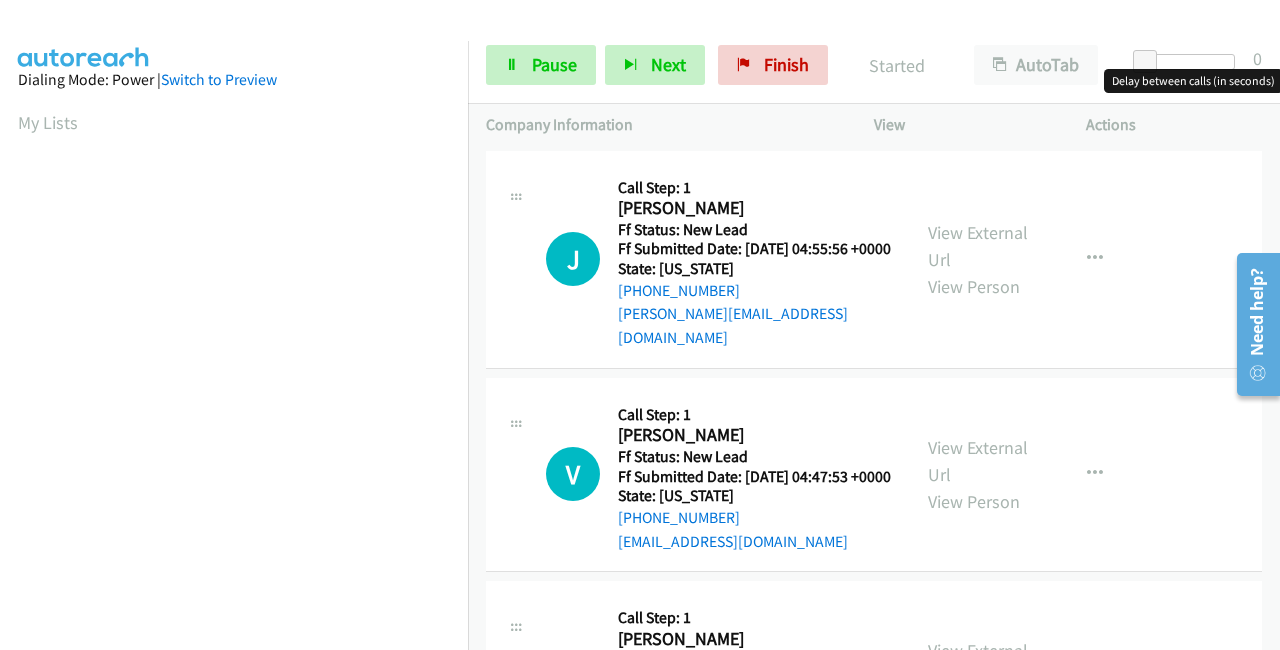 click at bounding box center [1189, 62] 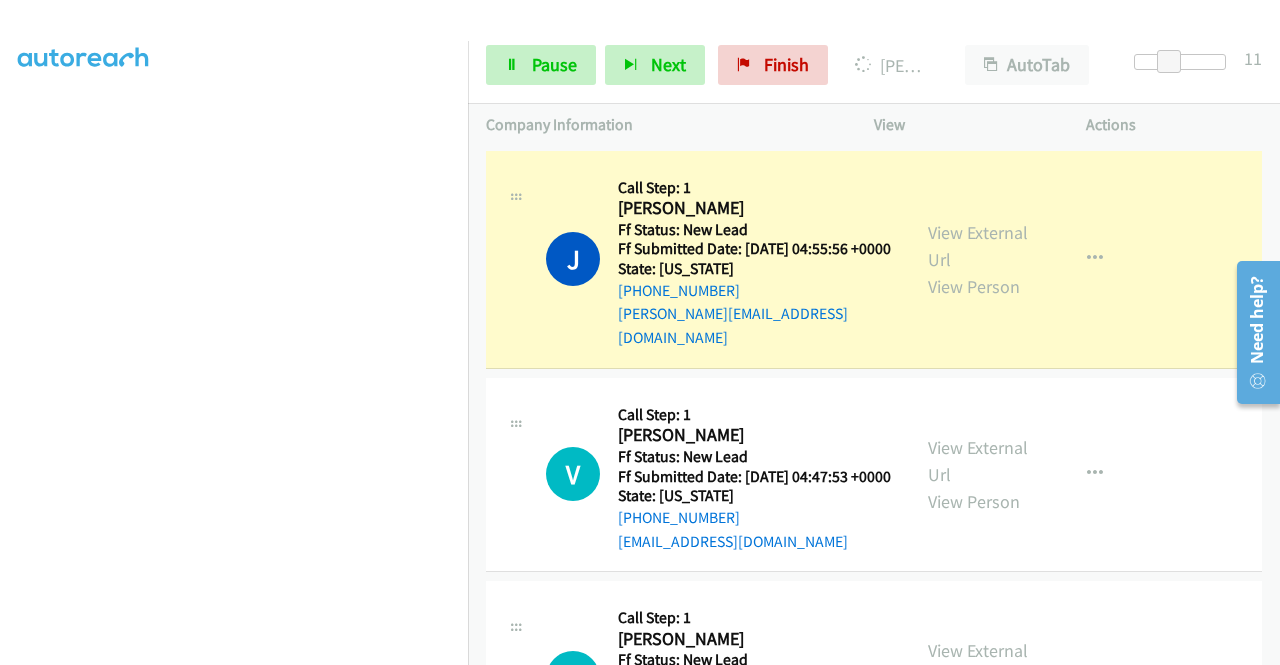 scroll, scrollTop: 0, scrollLeft: 0, axis: both 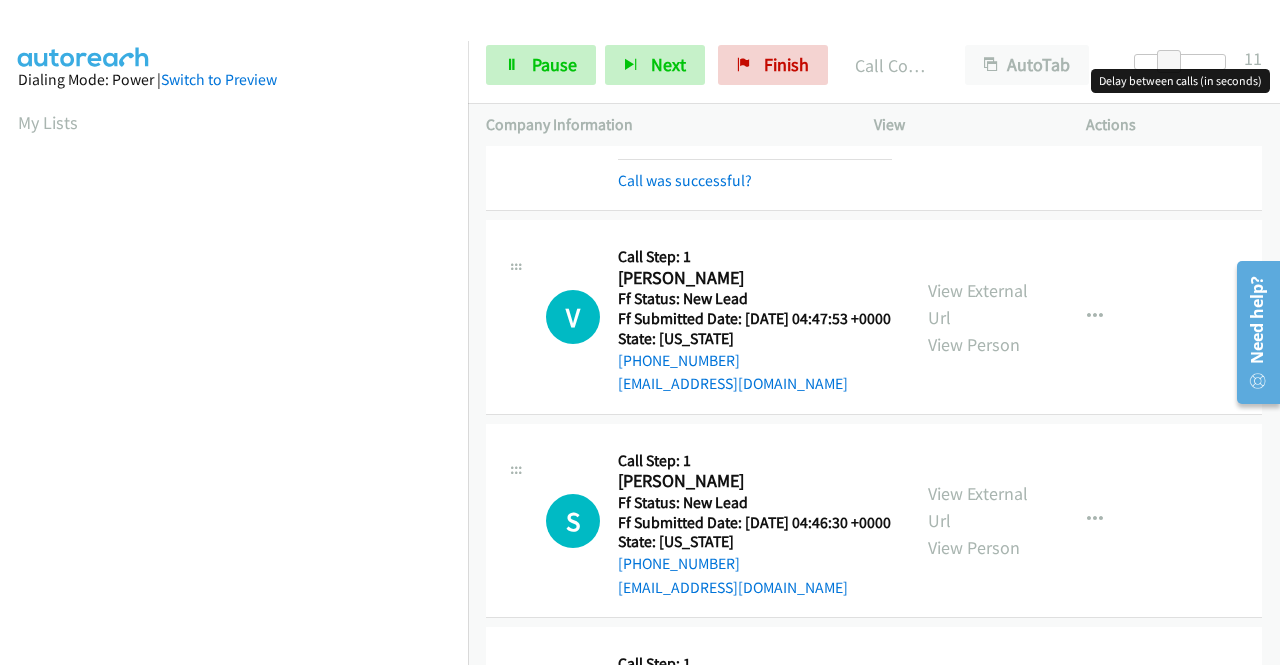 click at bounding box center [1180, 62] 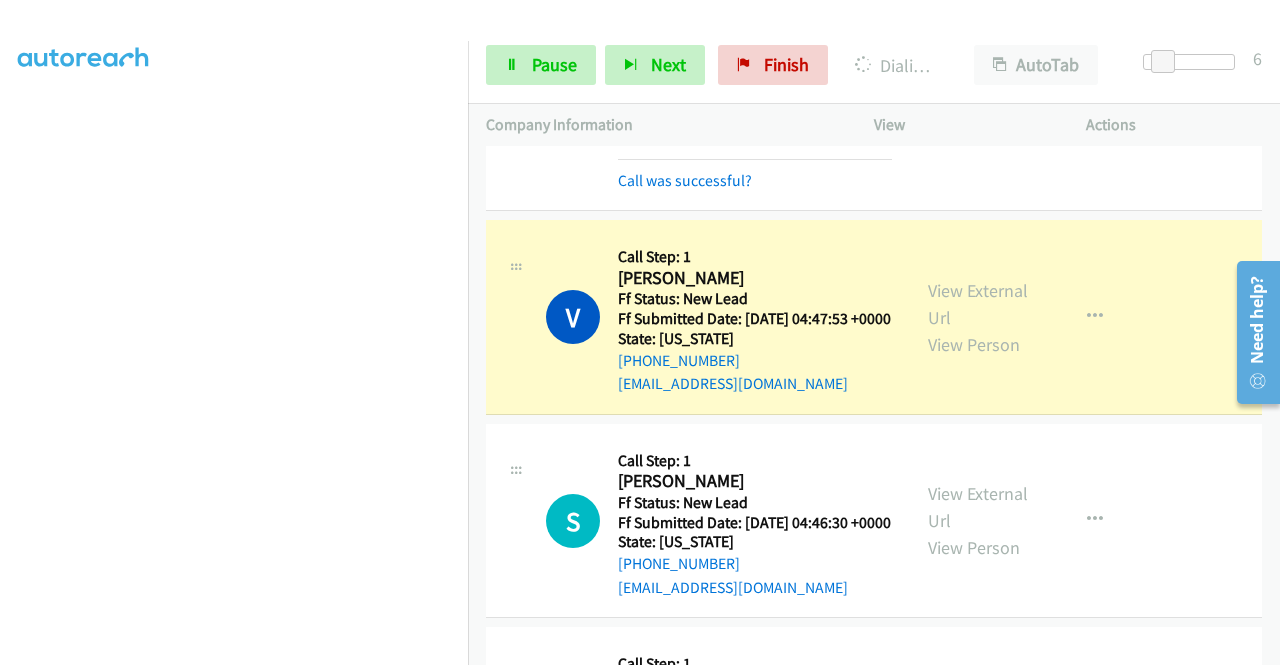 scroll, scrollTop: 0, scrollLeft: 0, axis: both 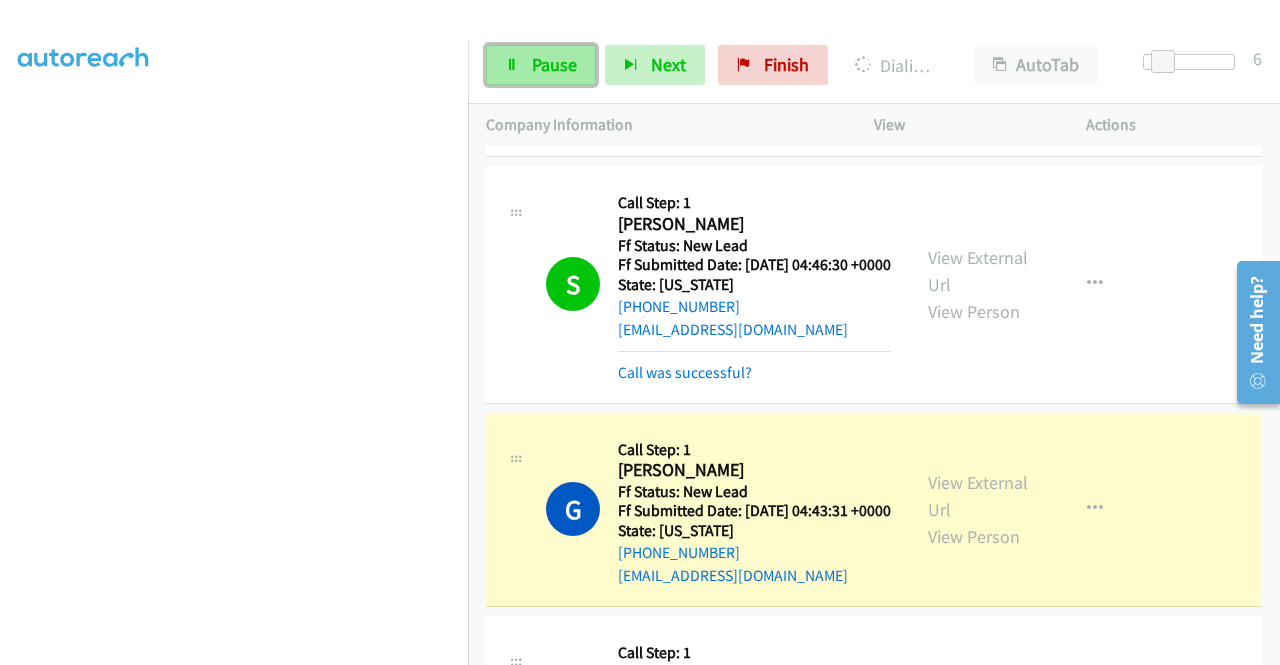 click on "Pause" at bounding box center (541, 65) 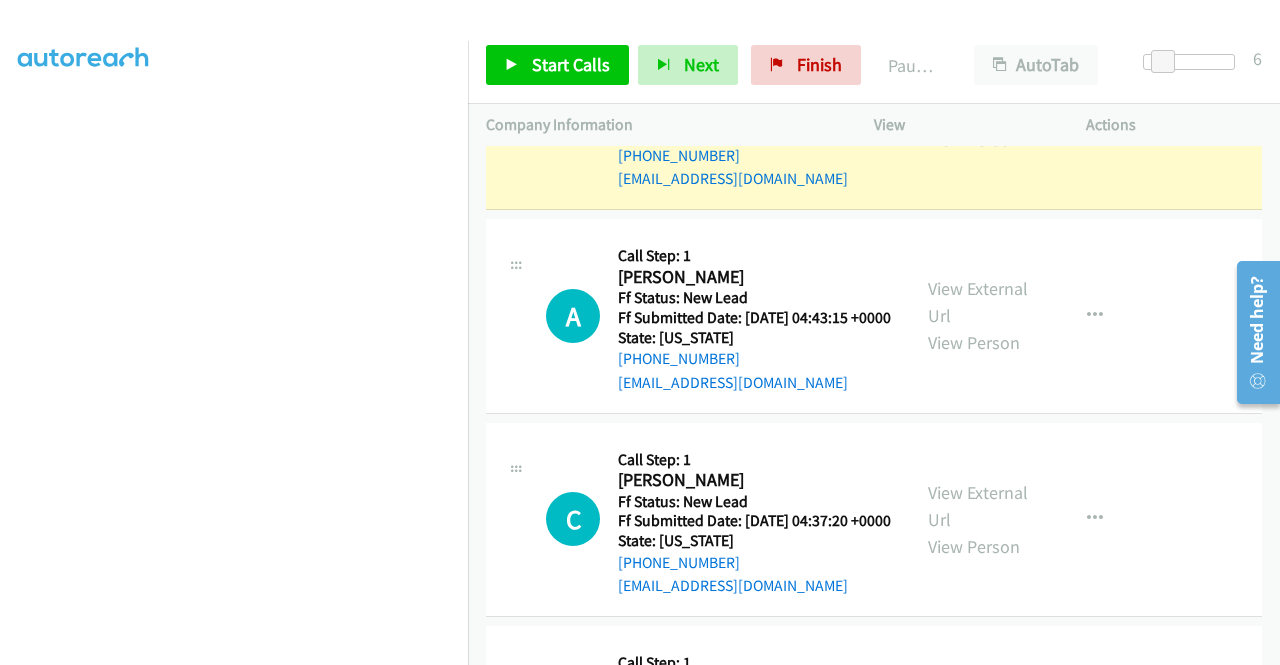 scroll, scrollTop: 900, scrollLeft: 0, axis: vertical 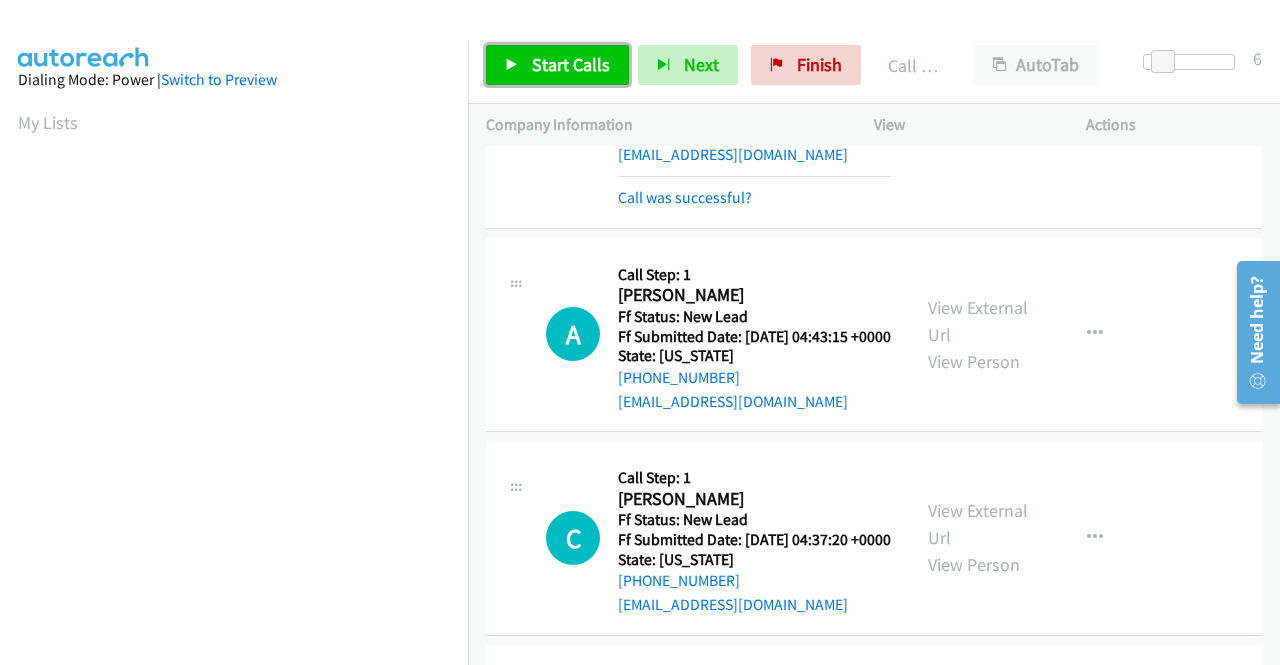 click on "Start Calls" at bounding box center (571, 64) 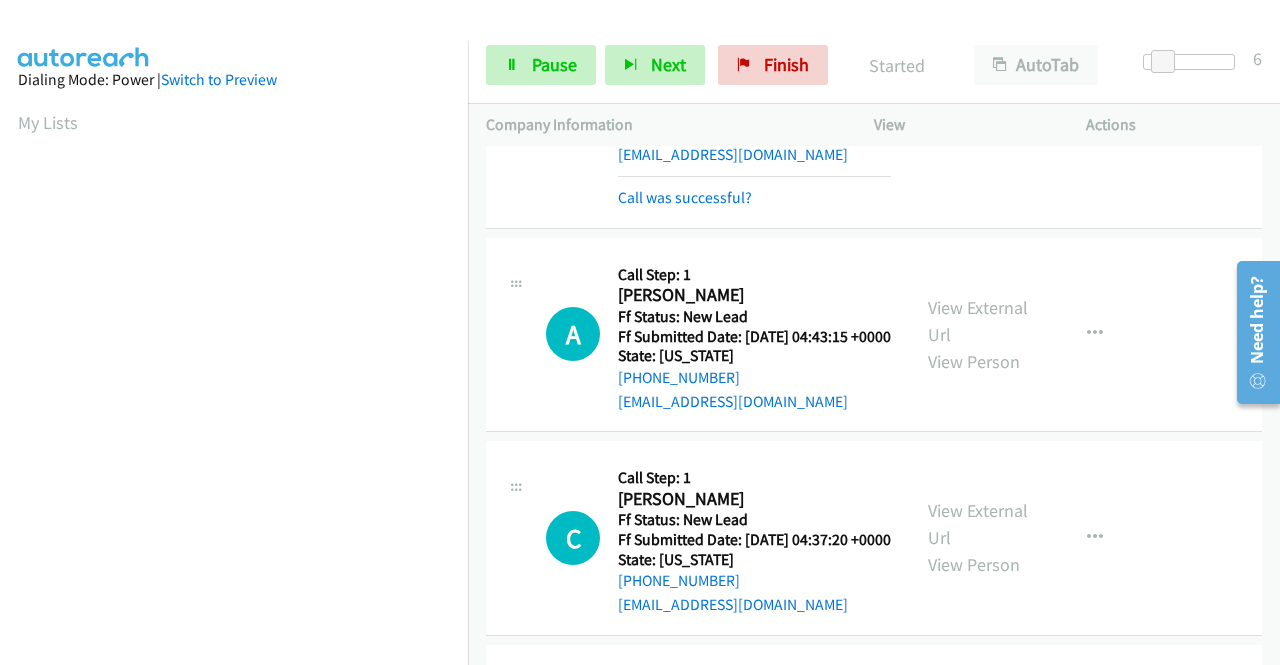 click on "Call was successful?" at bounding box center [754, 198] 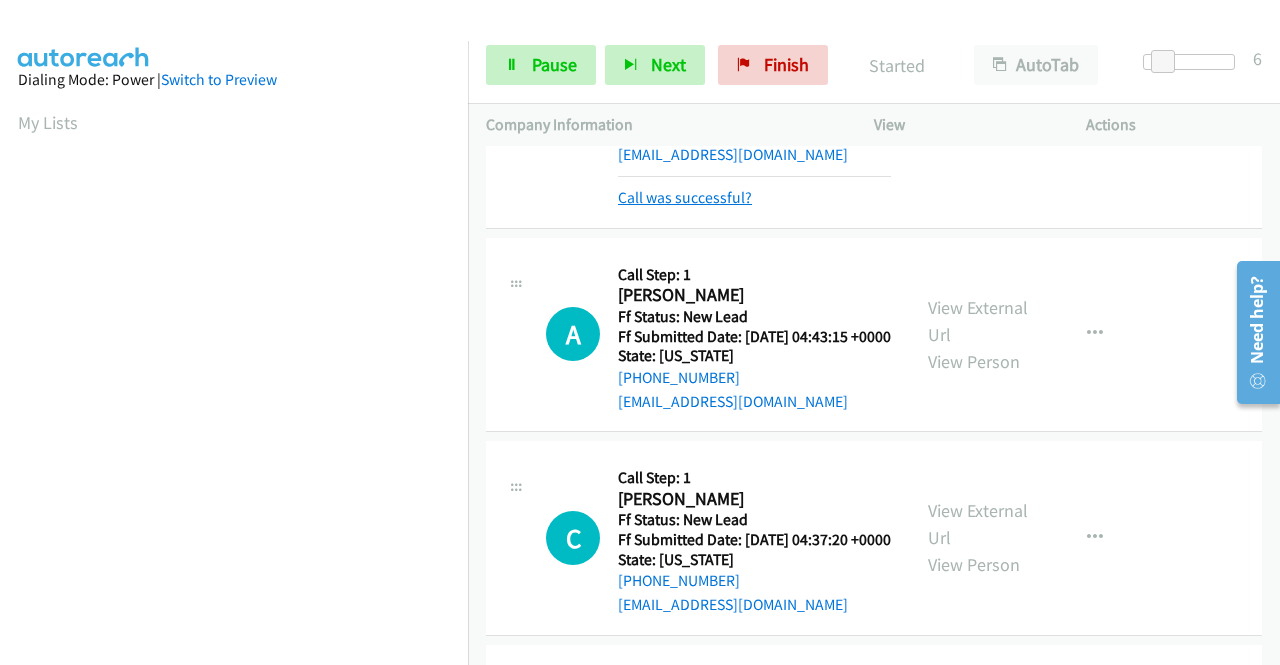 click on "Call was successful?" at bounding box center [685, 197] 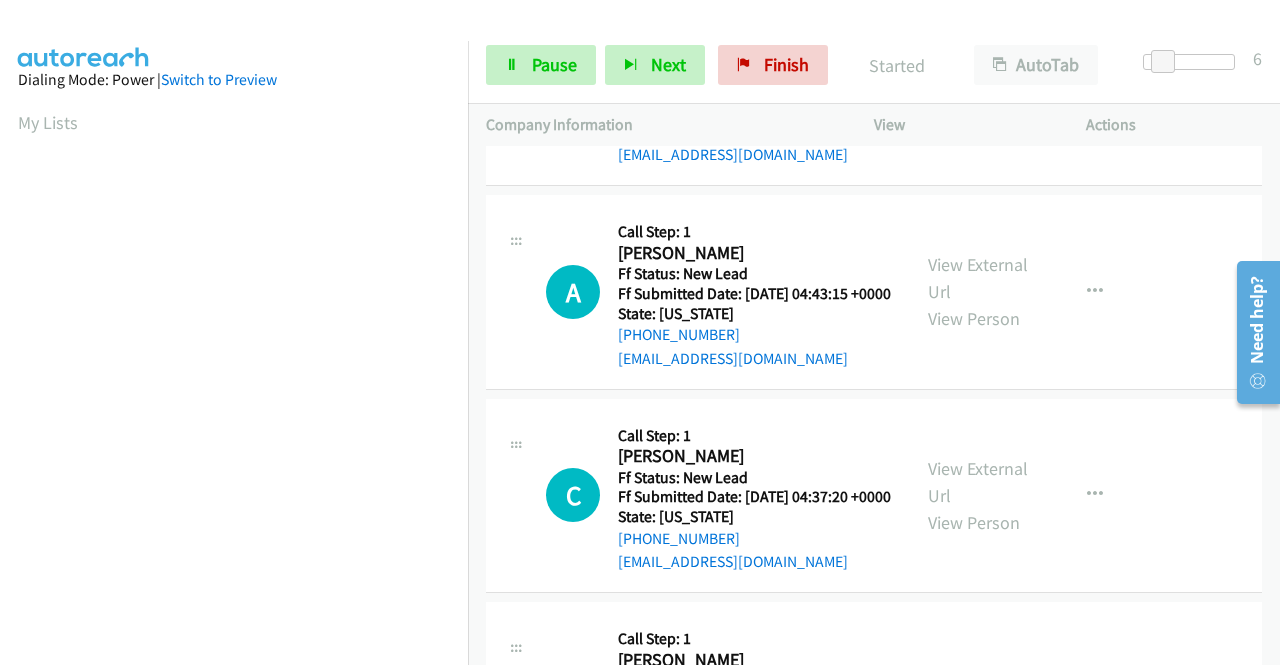 scroll, scrollTop: 900, scrollLeft: 0, axis: vertical 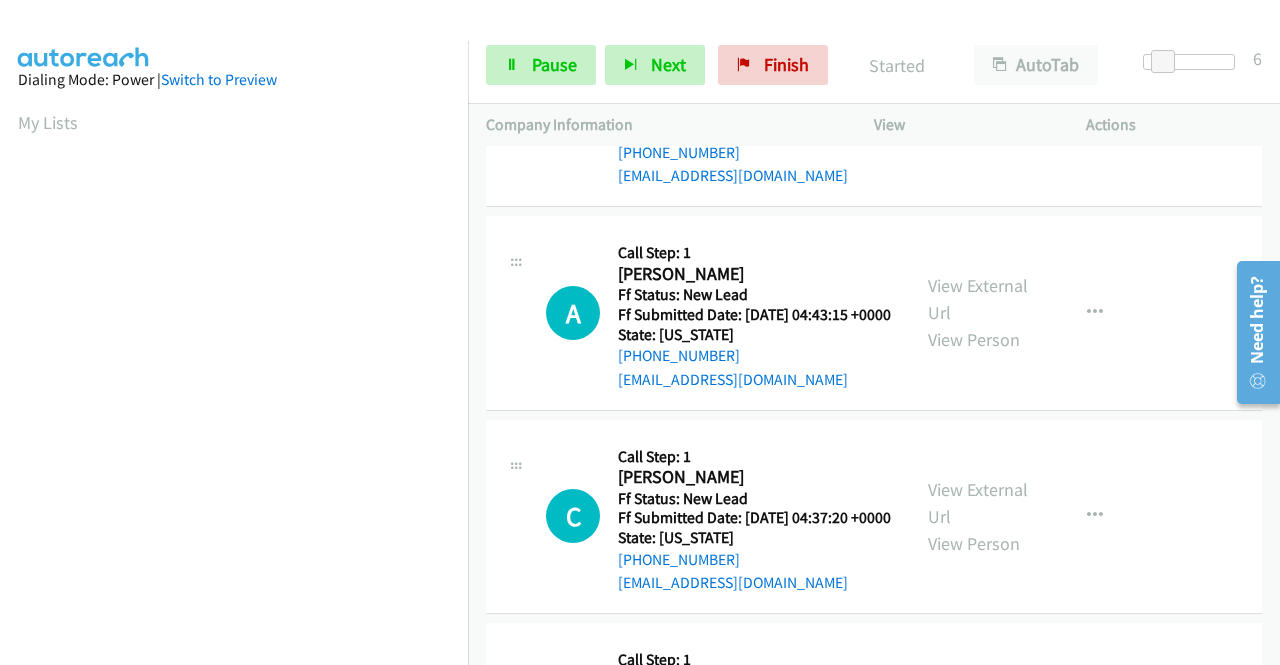 click at bounding box center (1095, 109) 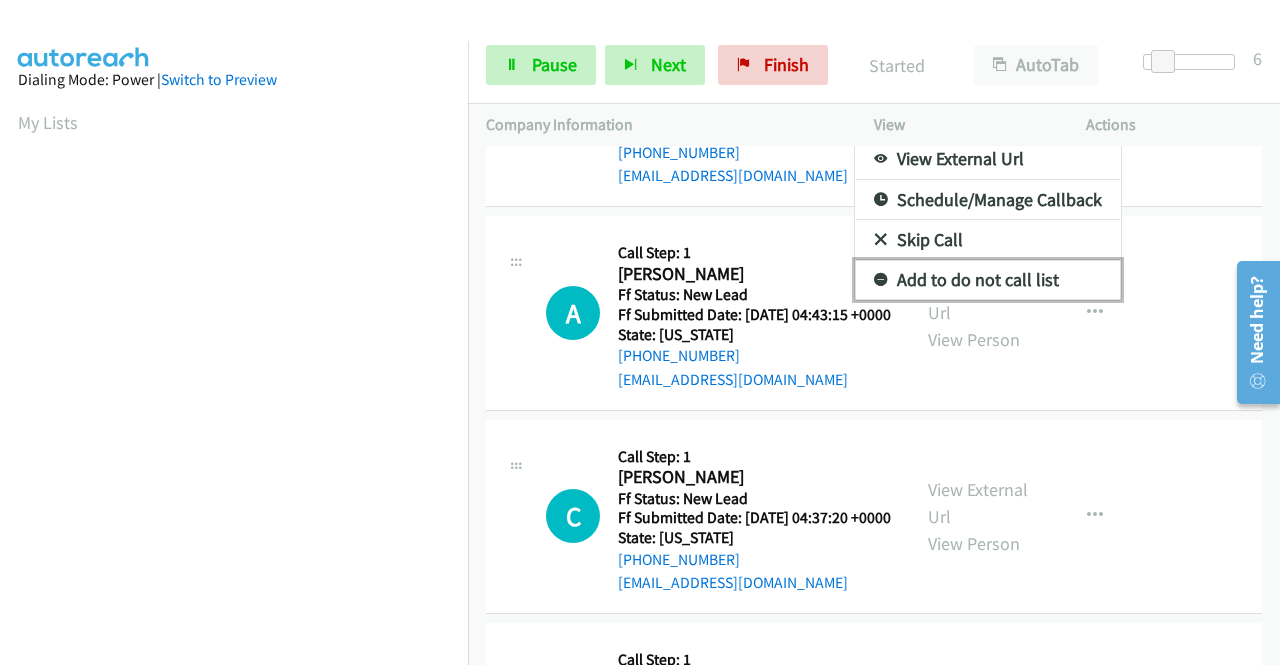 click on "Add to do not call list" at bounding box center [988, 280] 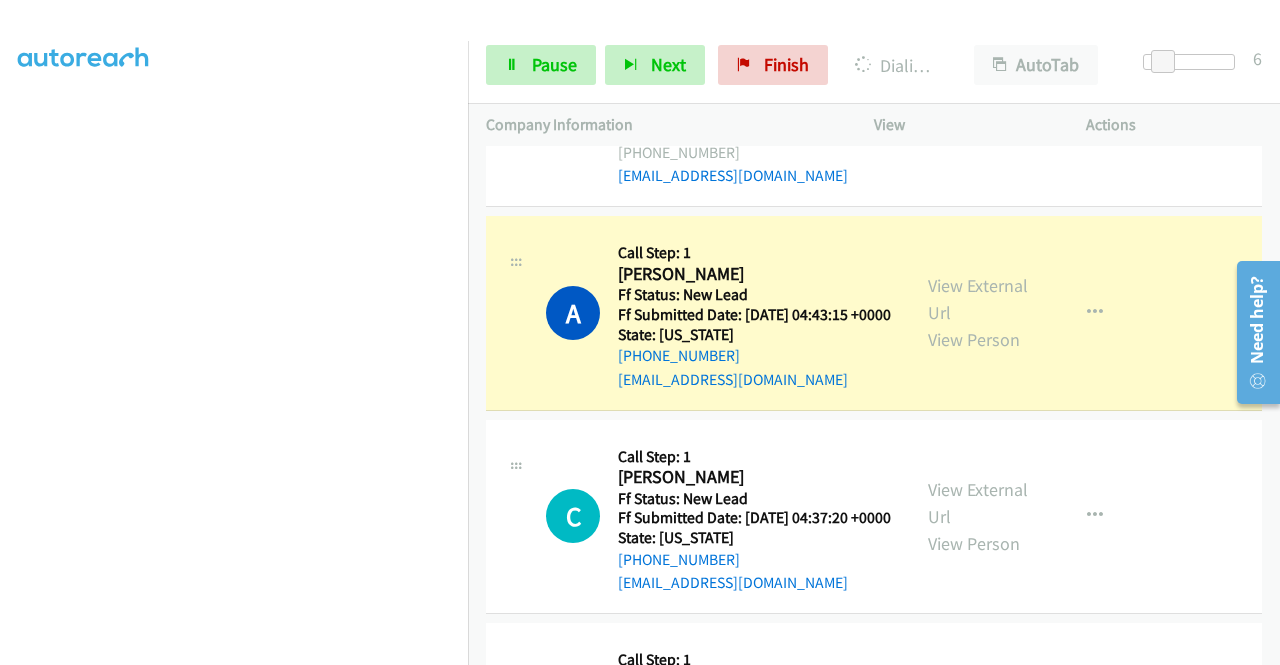 scroll, scrollTop: 0, scrollLeft: 0, axis: both 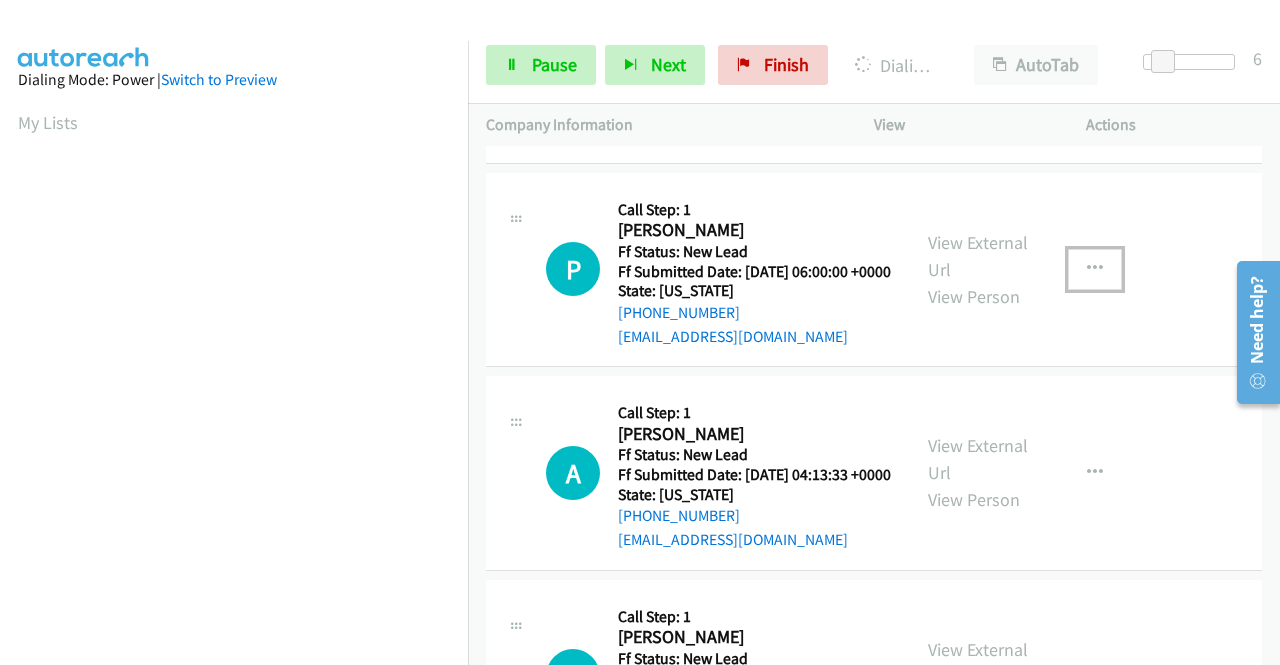 click at bounding box center [1095, 269] 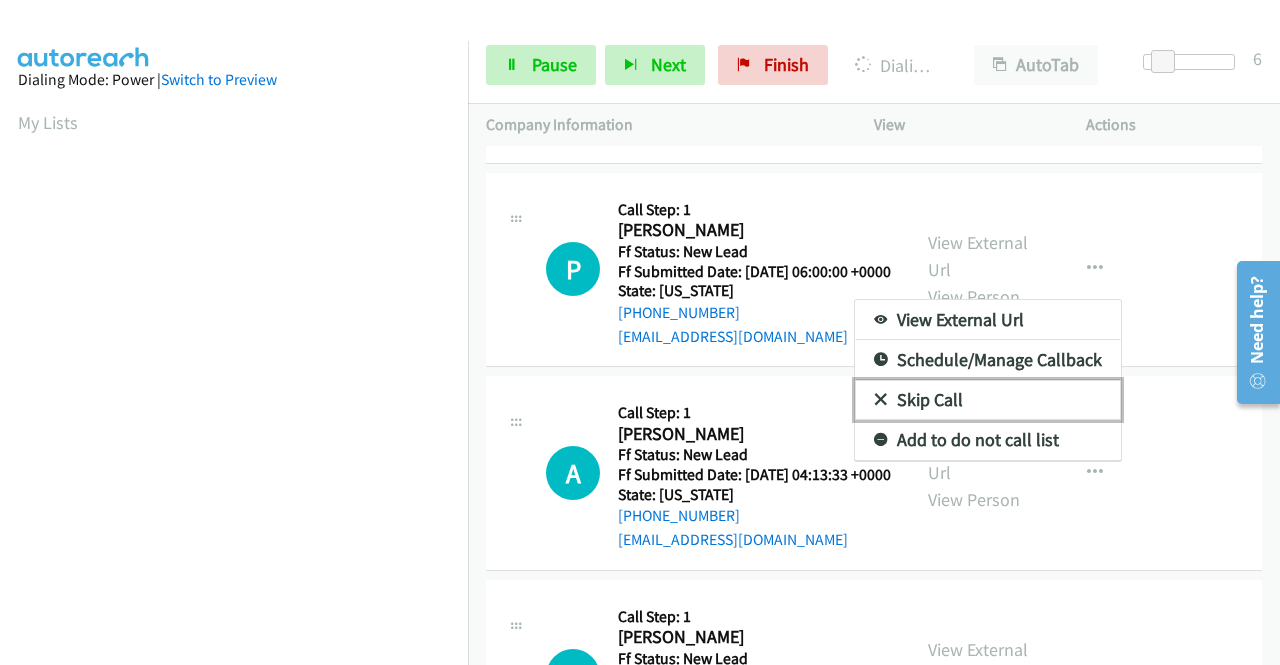 click on "Skip Call" at bounding box center (988, 400) 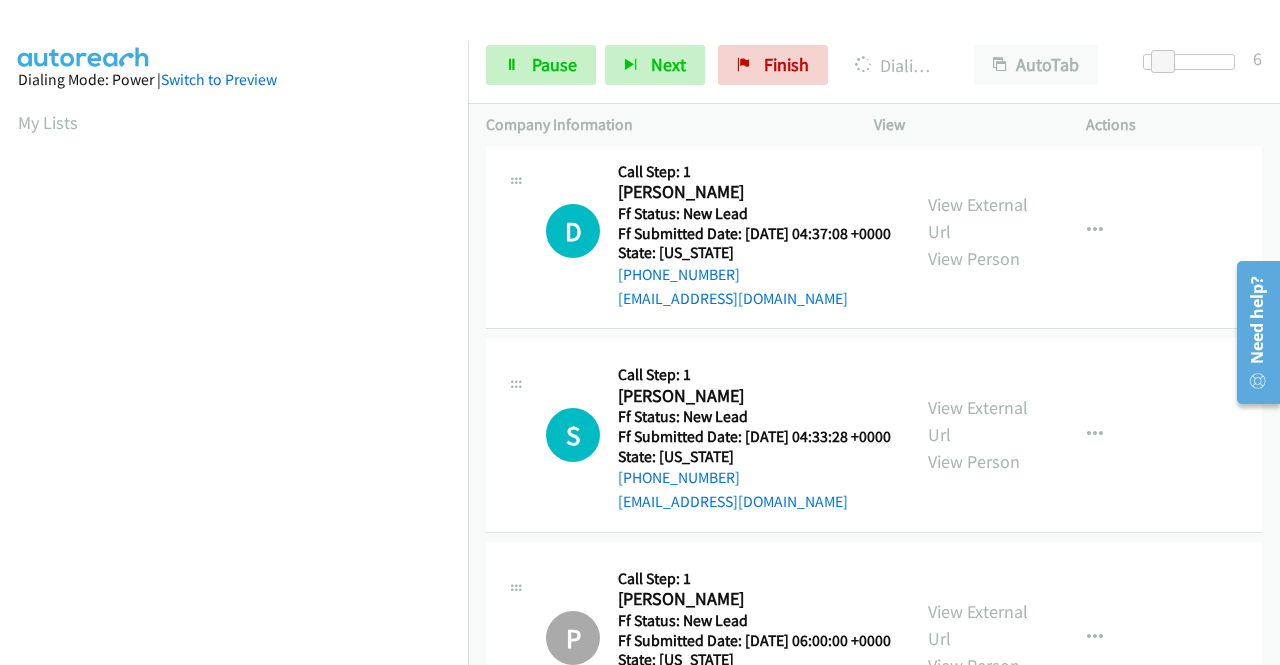 scroll, scrollTop: 1400, scrollLeft: 0, axis: vertical 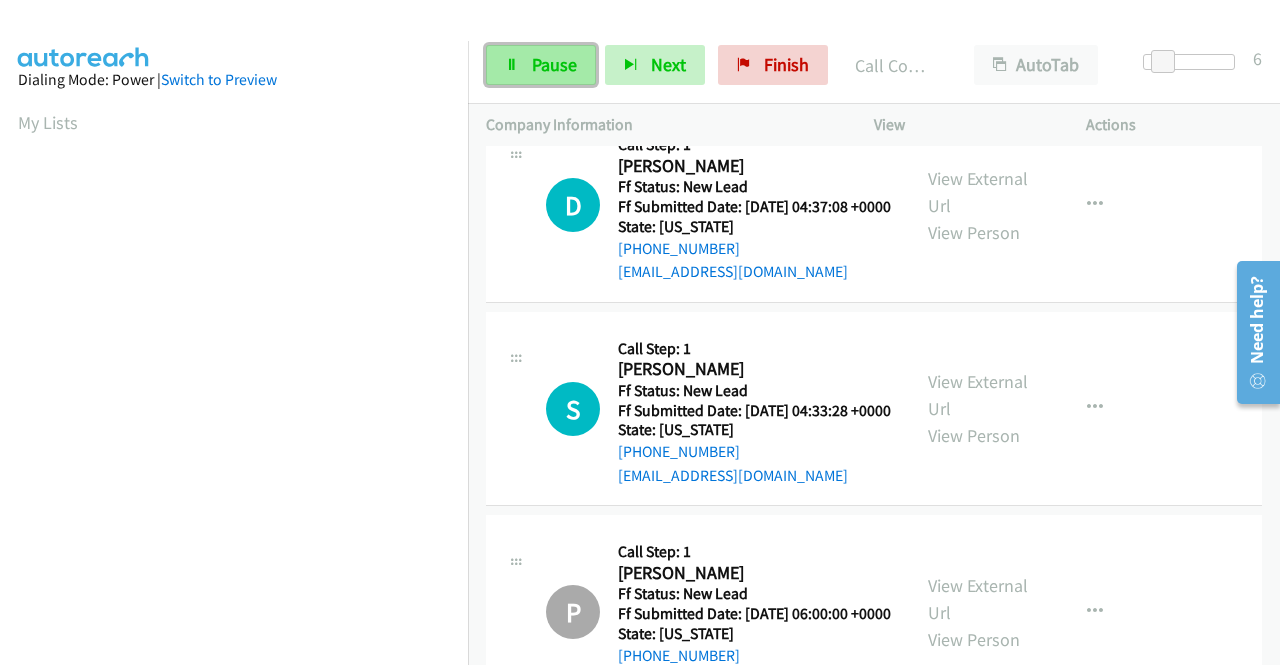 click on "Pause" at bounding box center (554, 64) 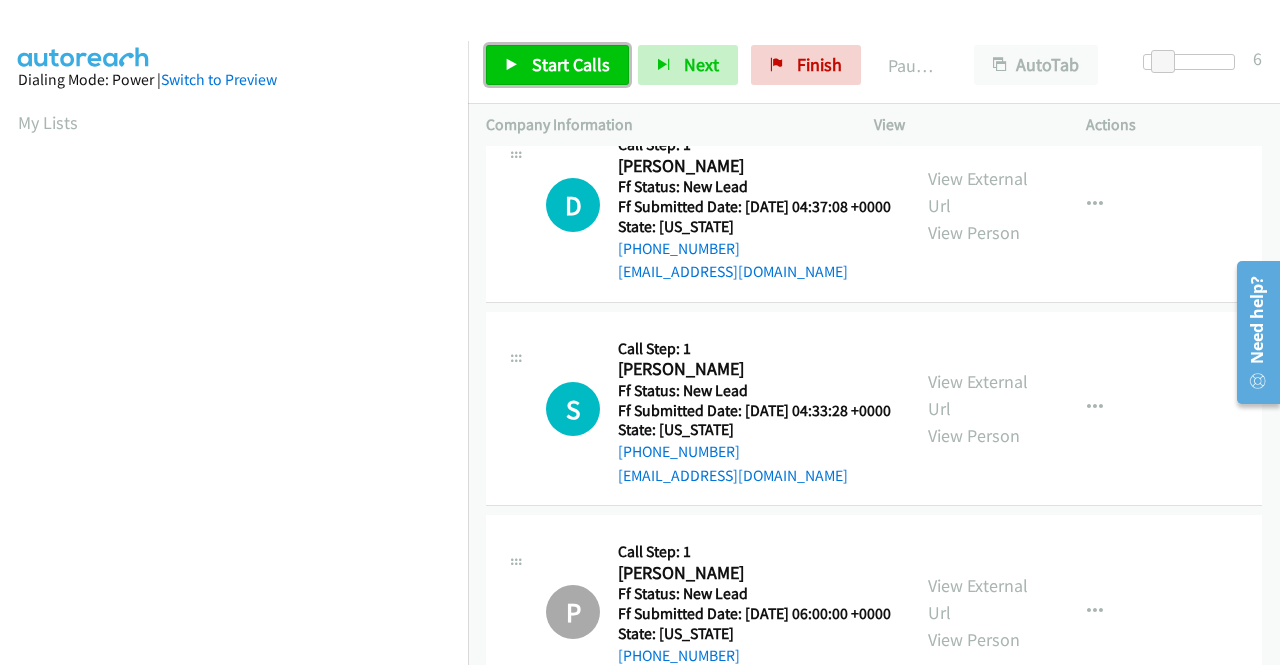 click on "Start Calls" at bounding box center (571, 64) 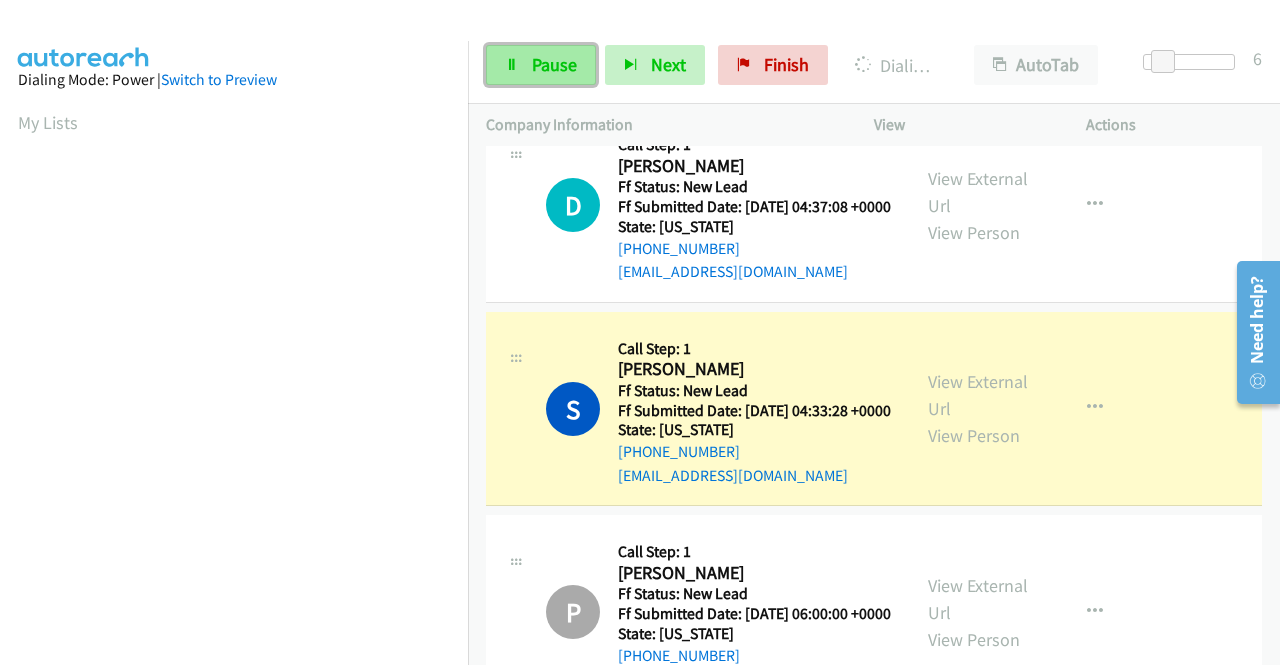 click on "Pause" at bounding box center (554, 64) 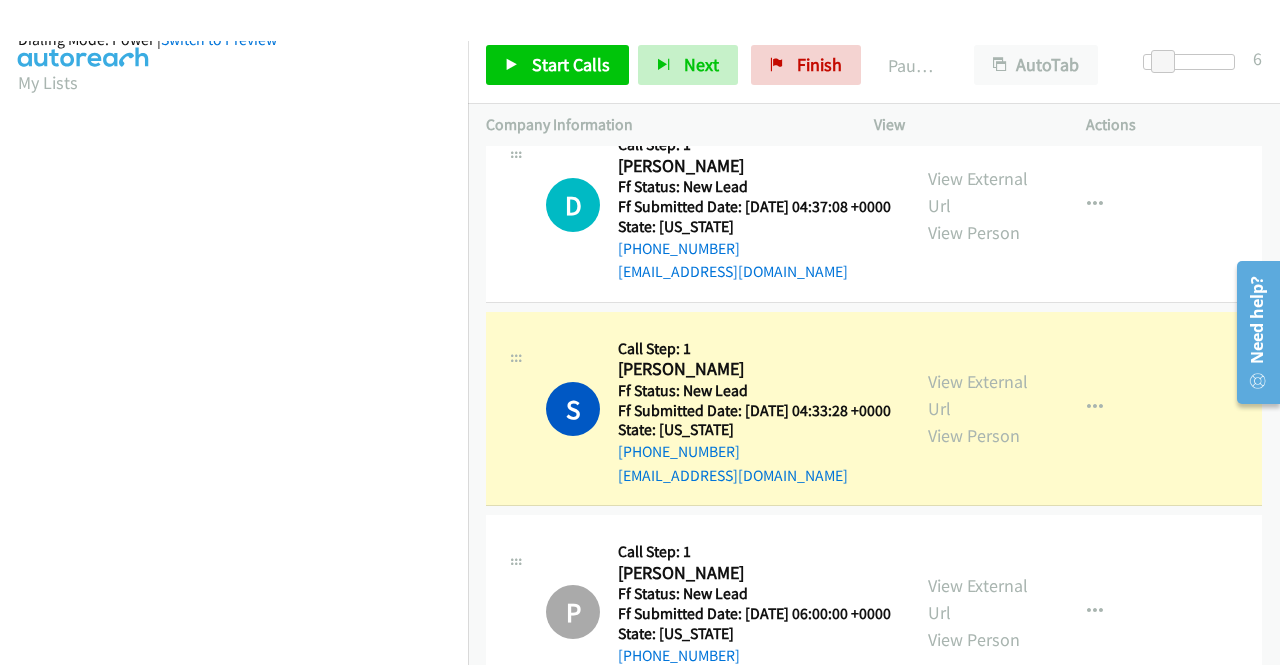scroll, scrollTop: 456, scrollLeft: 0, axis: vertical 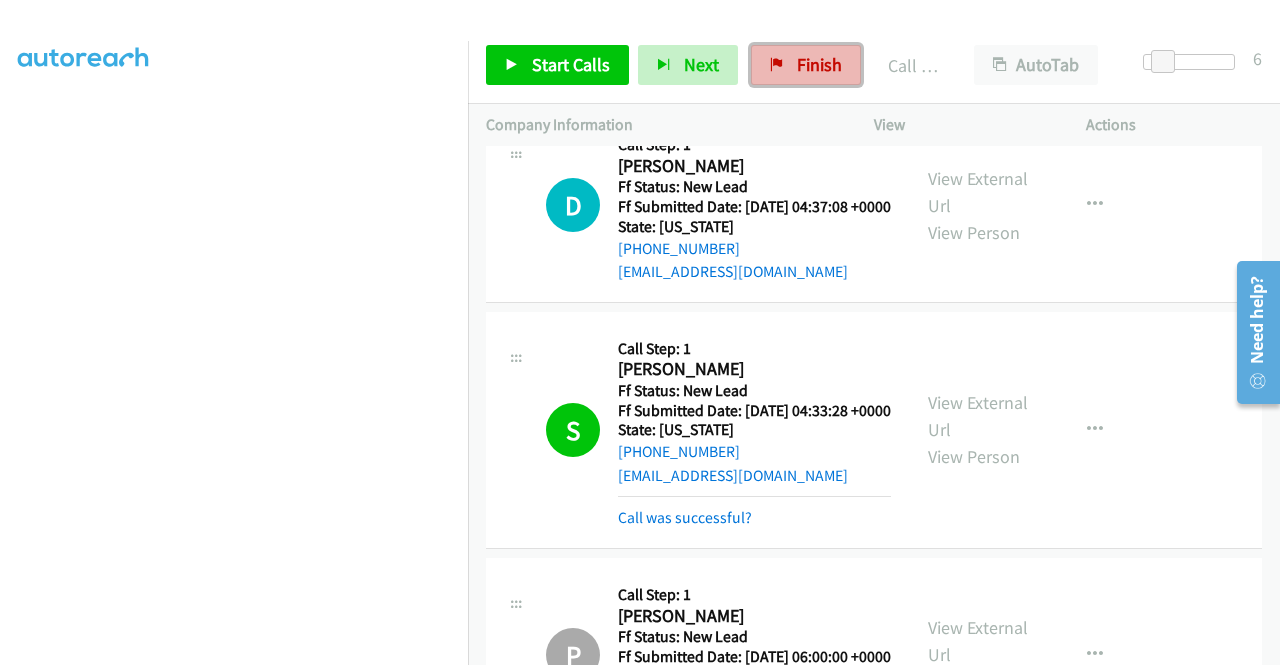 click on "Finish" at bounding box center (806, 65) 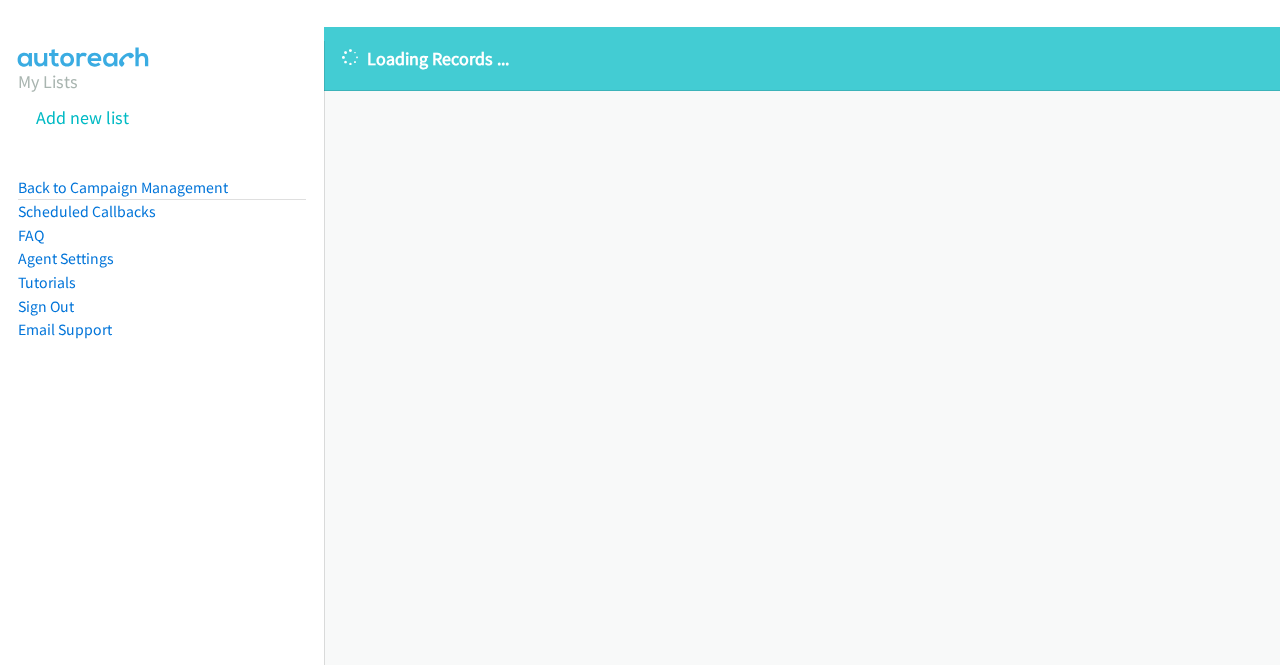 scroll, scrollTop: 0, scrollLeft: 0, axis: both 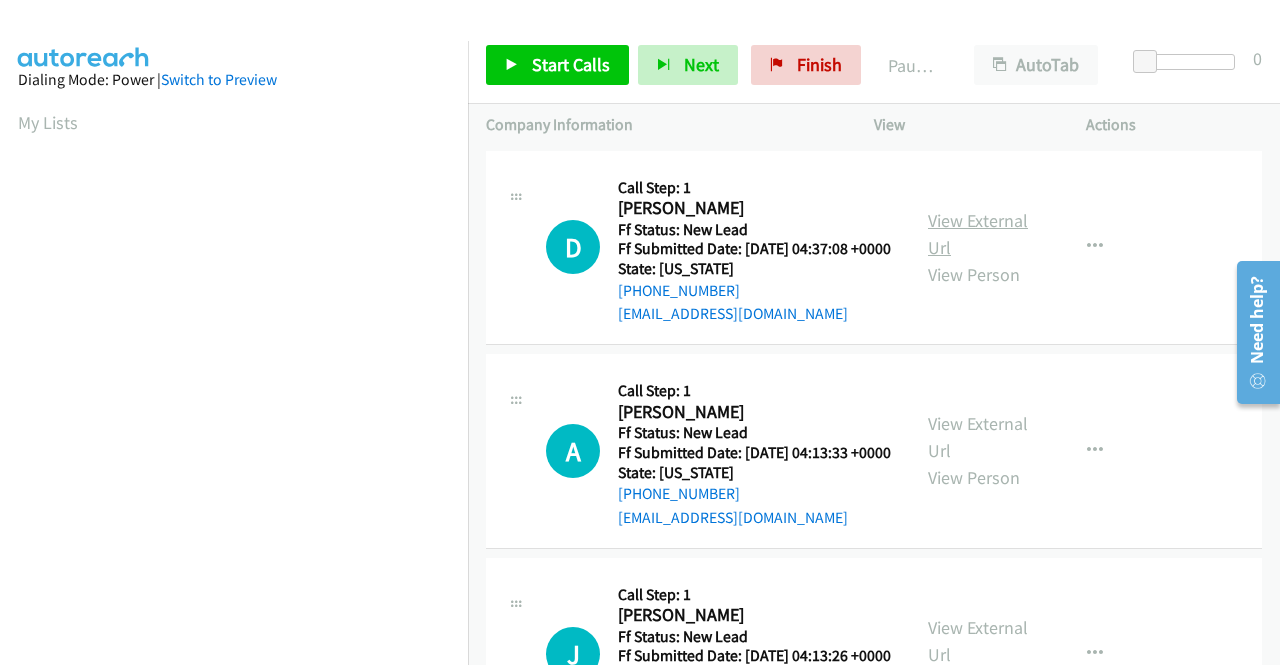 click on "View External Url" at bounding box center (978, 234) 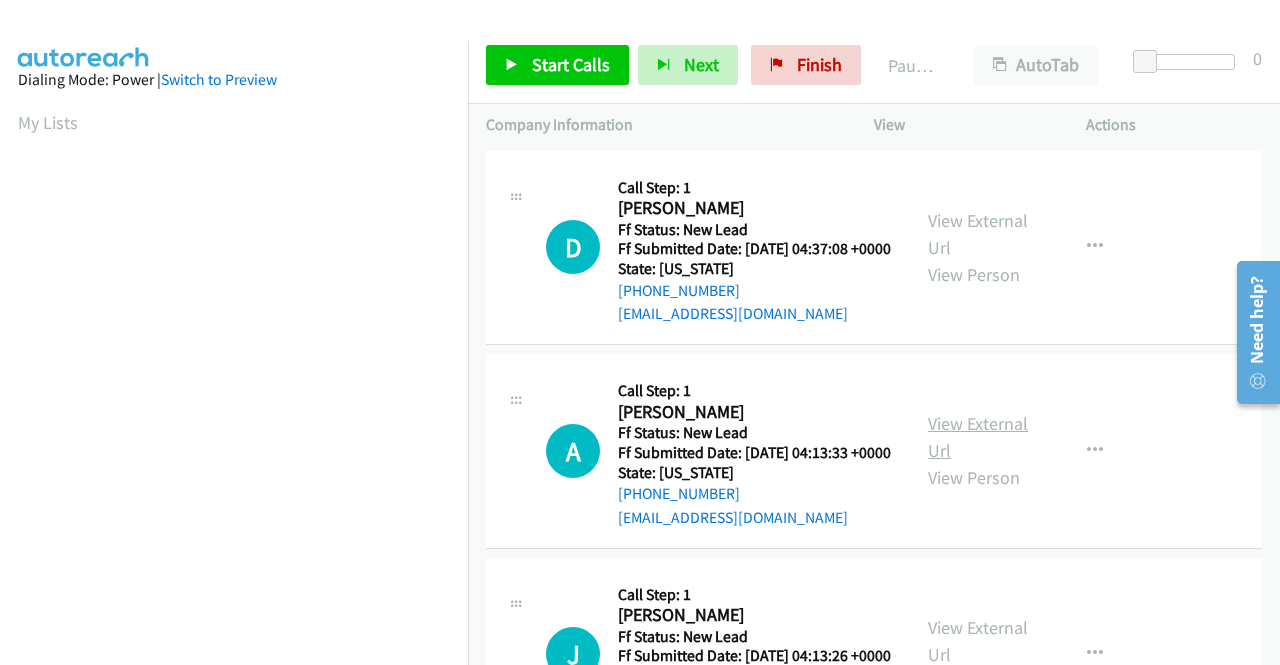 click on "View External Url" at bounding box center (978, 437) 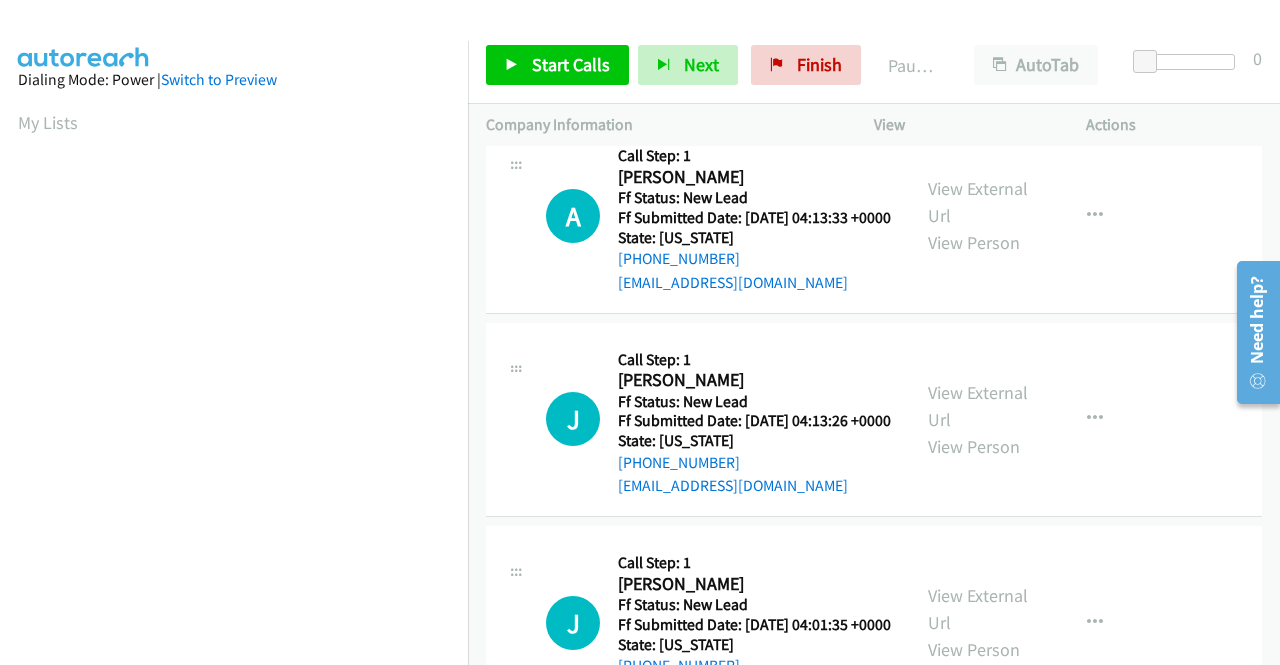 scroll, scrollTop: 300, scrollLeft: 0, axis: vertical 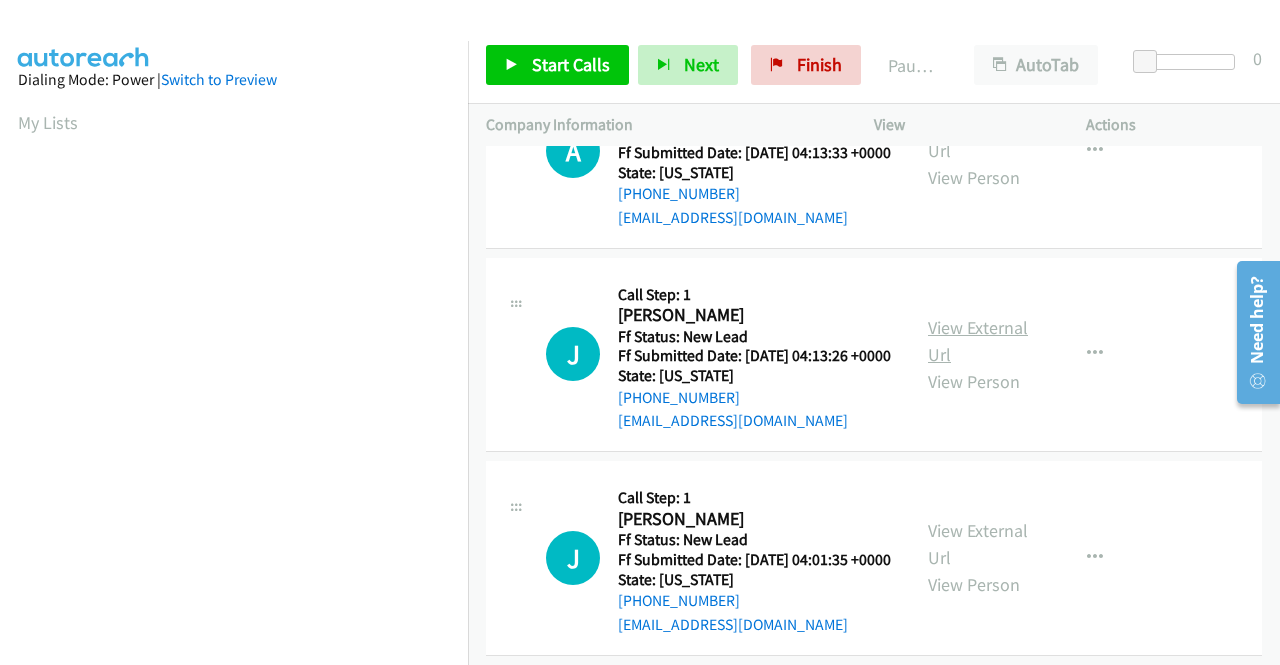 click on "View External Url" at bounding box center (978, 341) 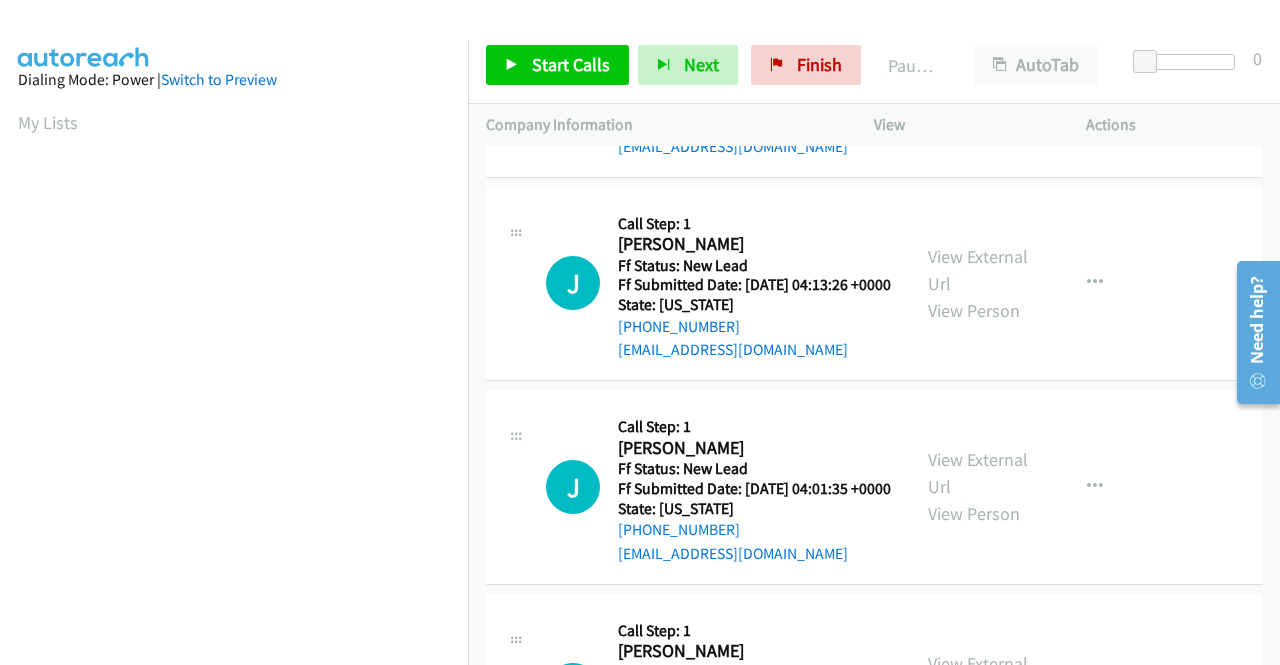 scroll, scrollTop: 400, scrollLeft: 0, axis: vertical 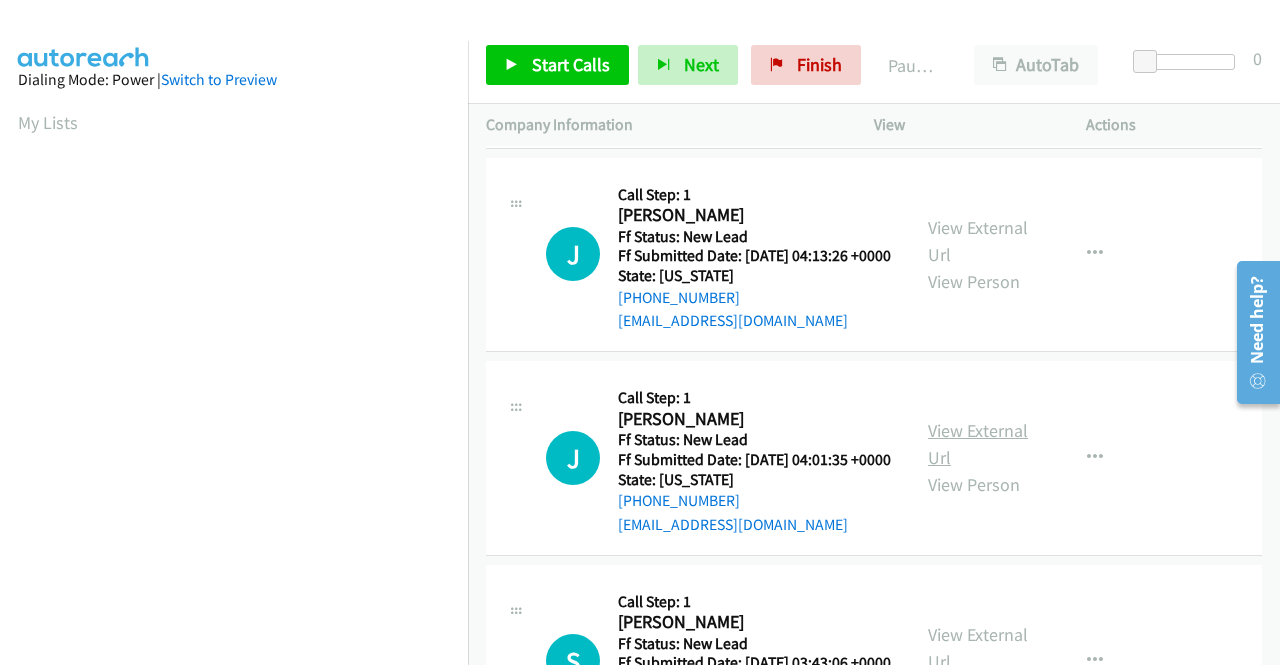 click on "View External Url" at bounding box center (978, 444) 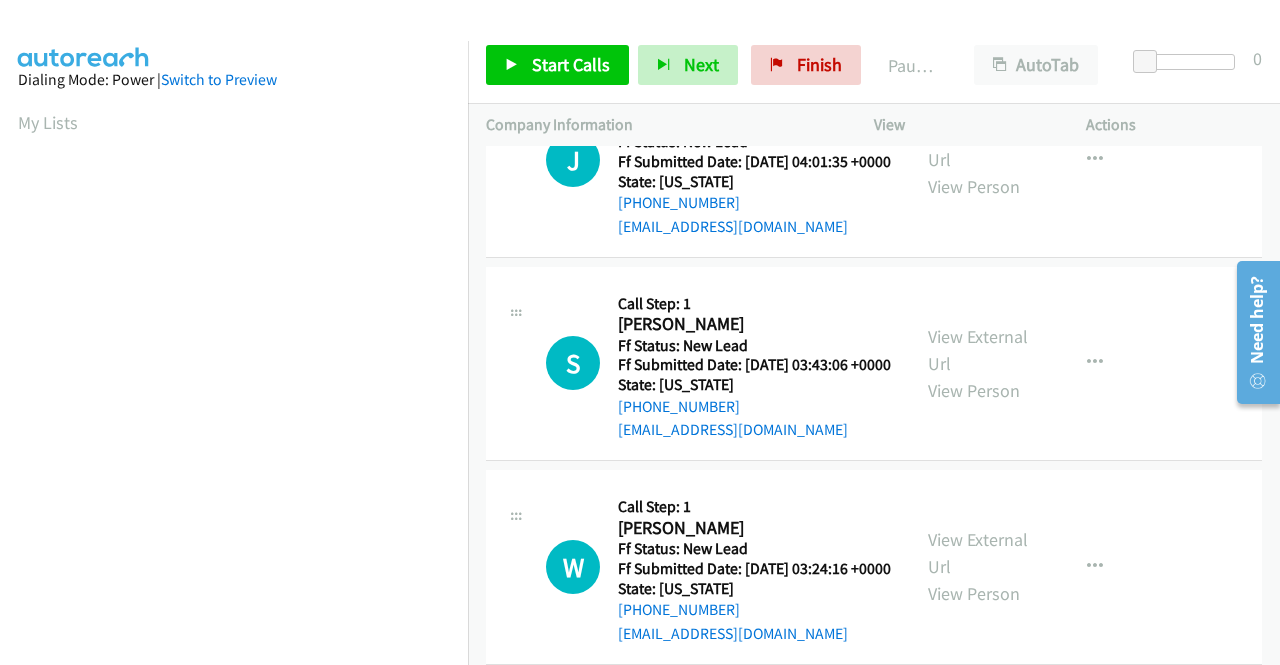 scroll, scrollTop: 700, scrollLeft: 0, axis: vertical 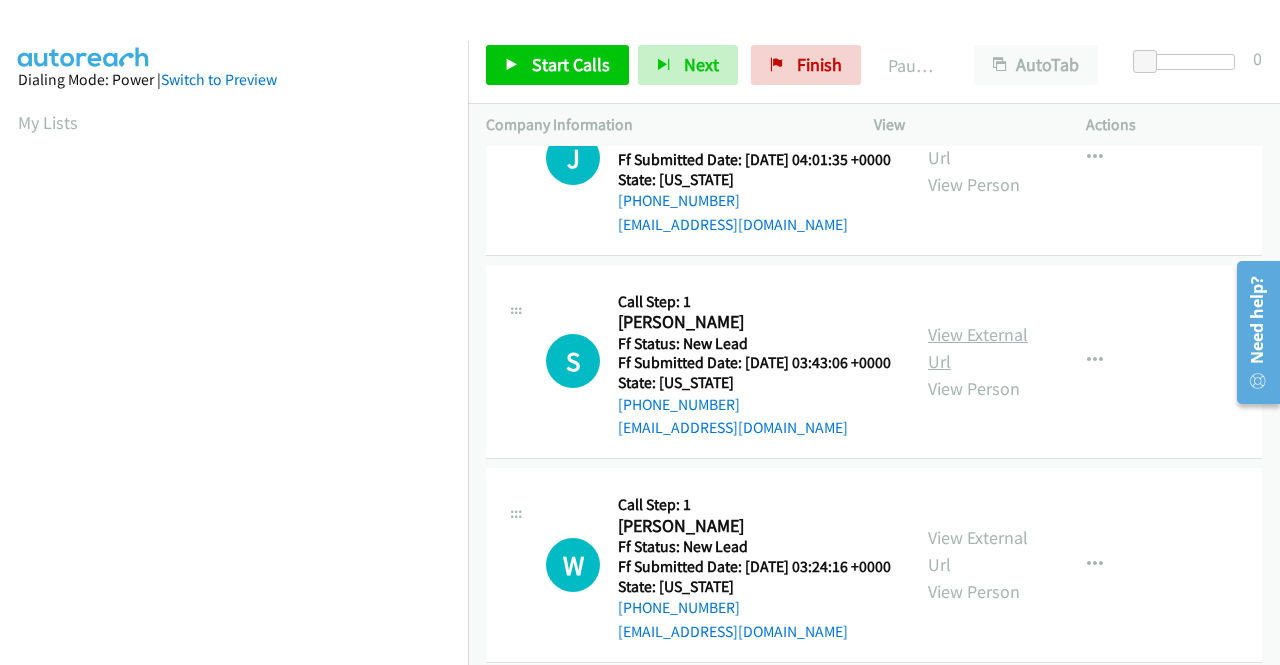 click on "View External Url" at bounding box center (978, 348) 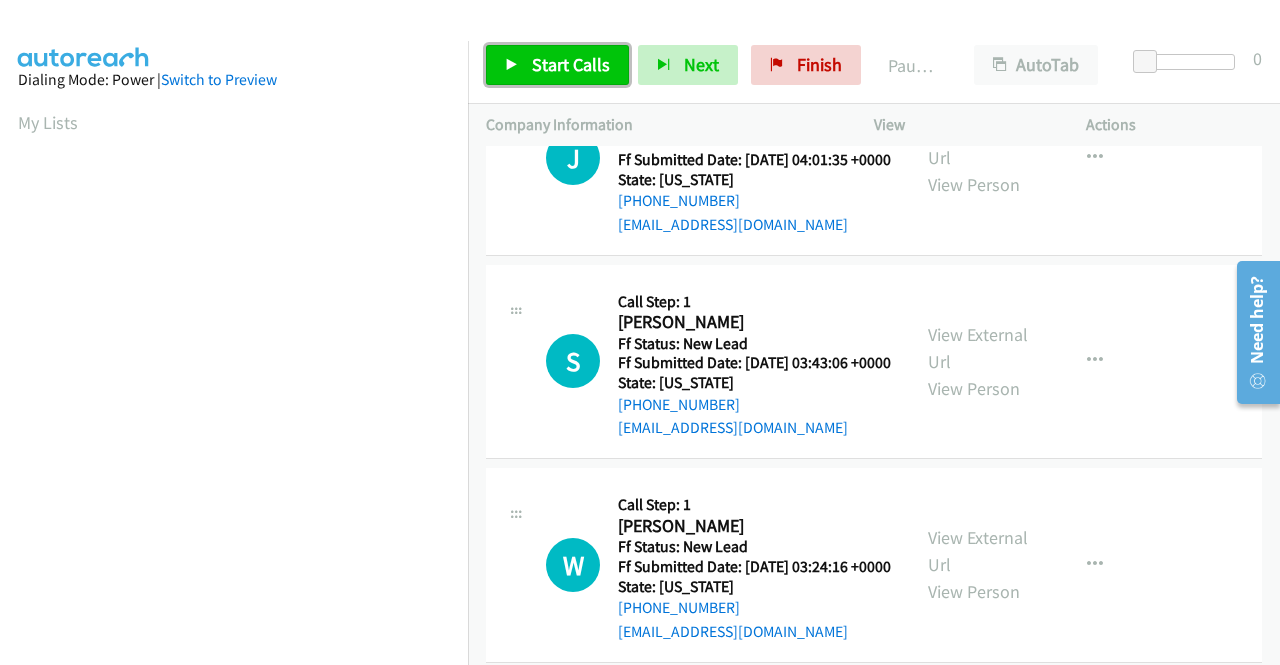 click on "Start Calls" at bounding box center (571, 64) 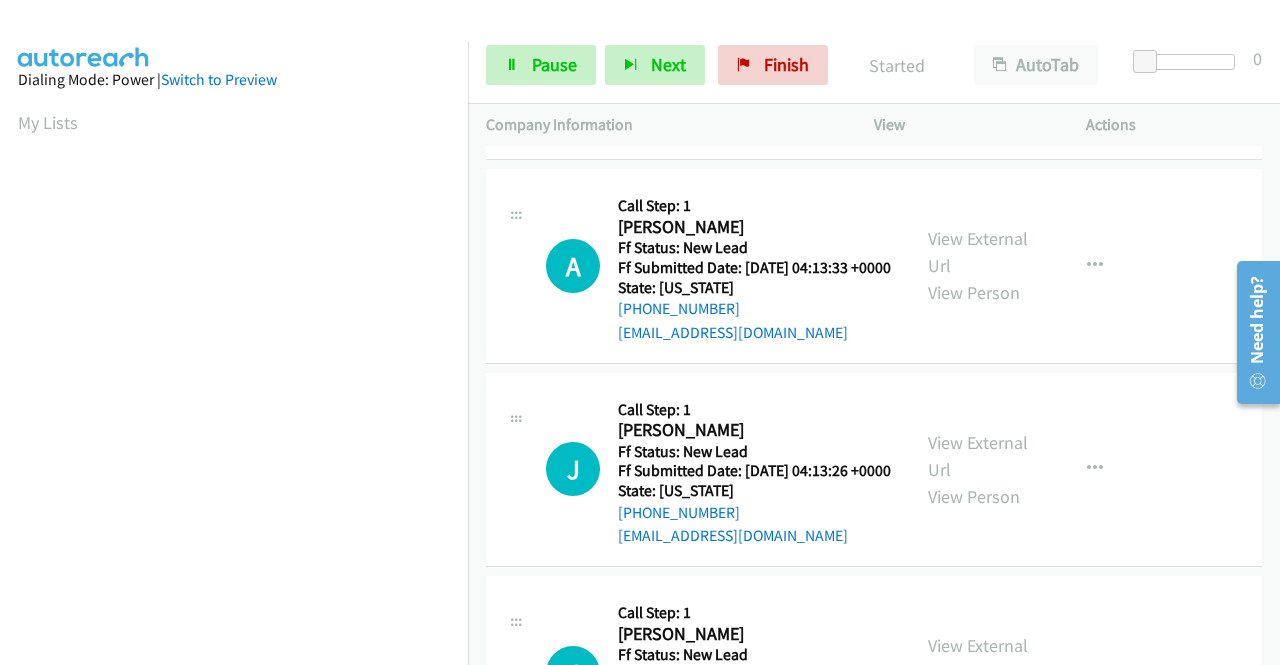 scroll, scrollTop: 0, scrollLeft: 0, axis: both 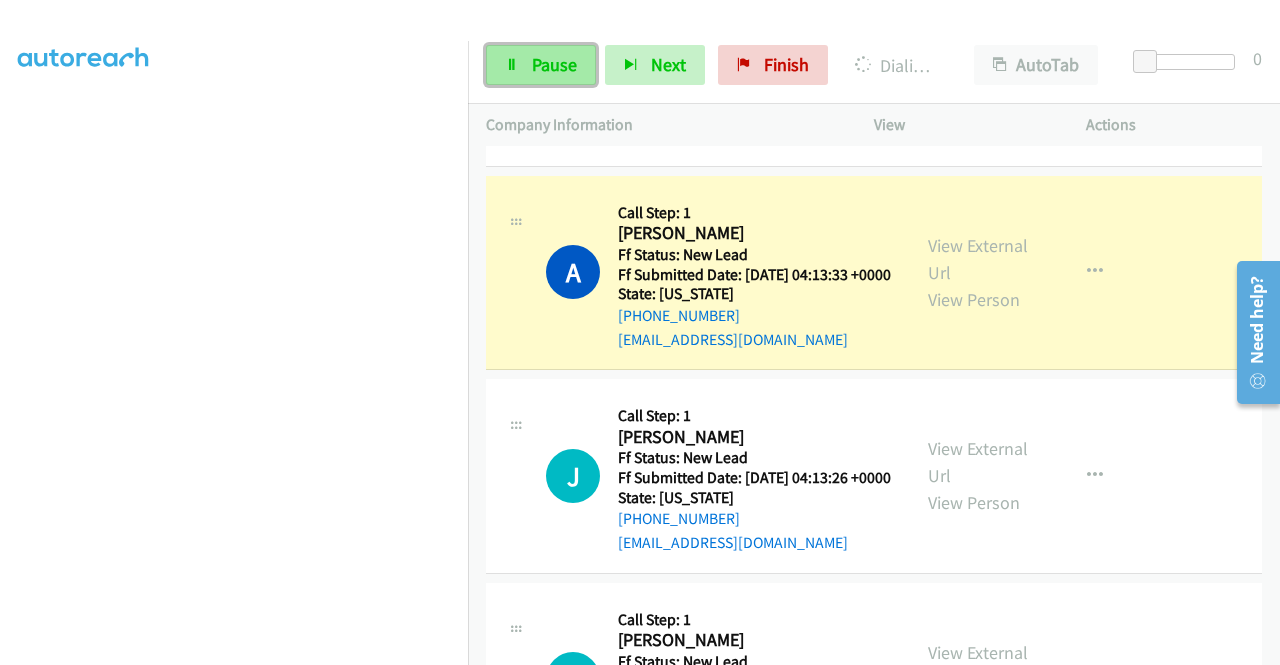 click at bounding box center (512, 66) 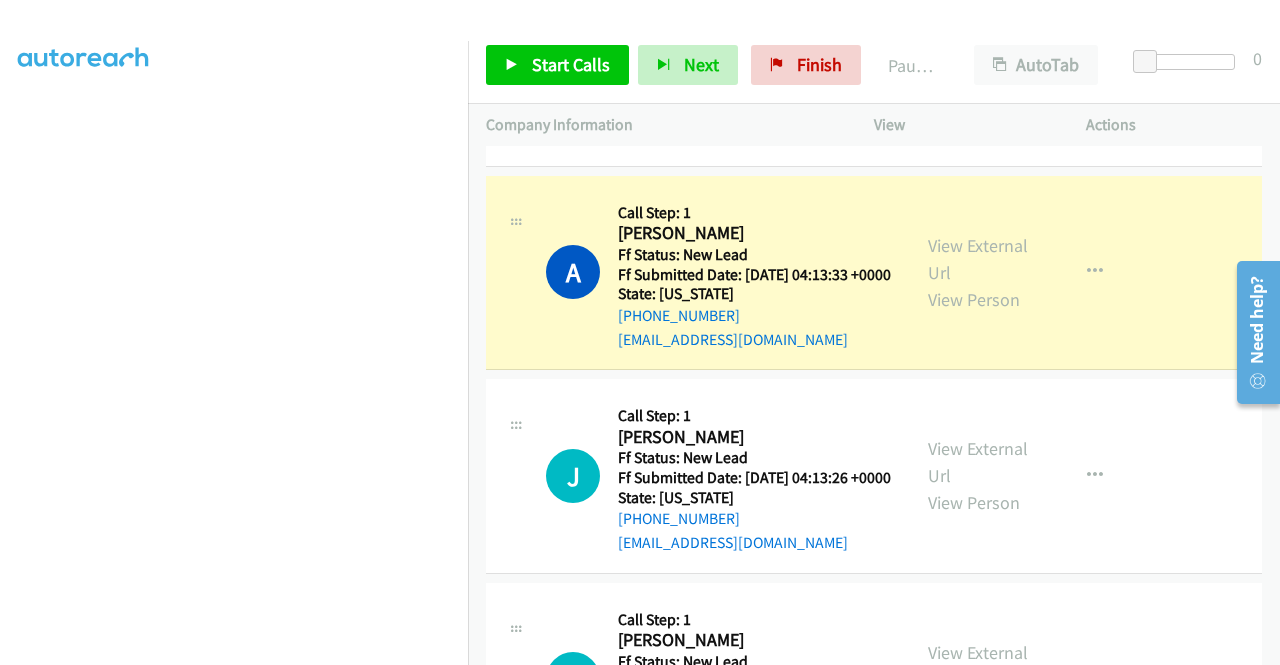 scroll, scrollTop: 0, scrollLeft: 0, axis: both 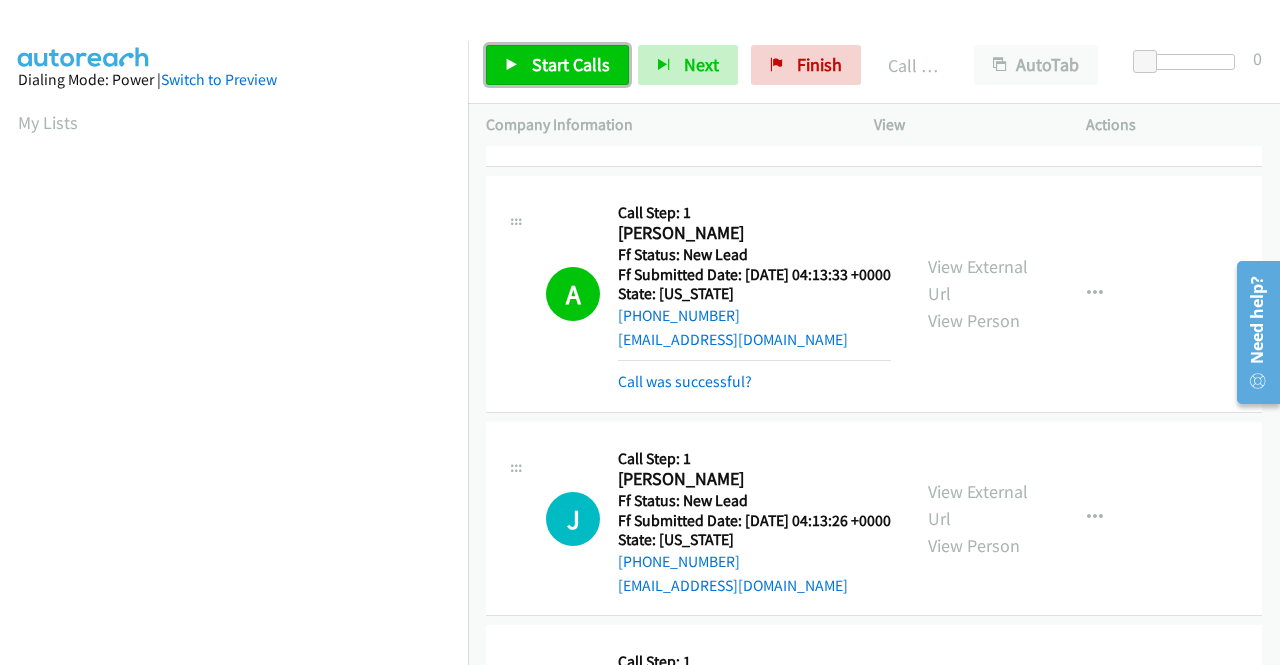 click on "Start Calls" at bounding box center [557, 65] 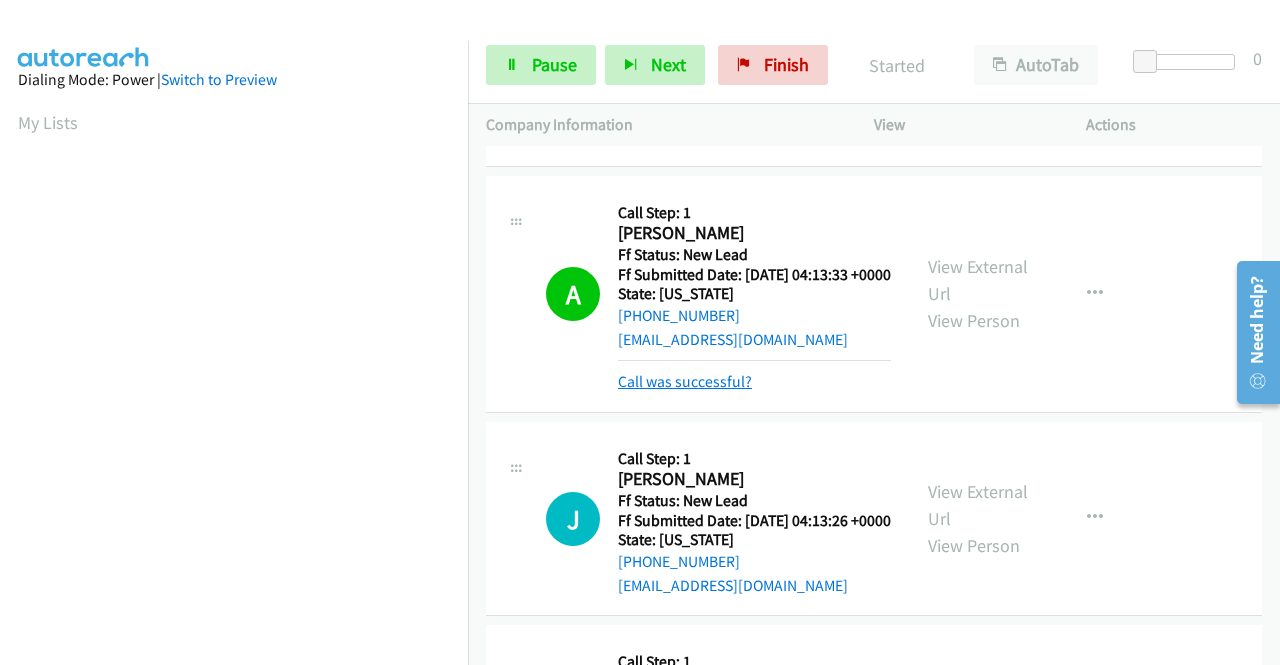click on "Call was successful?" at bounding box center [685, 381] 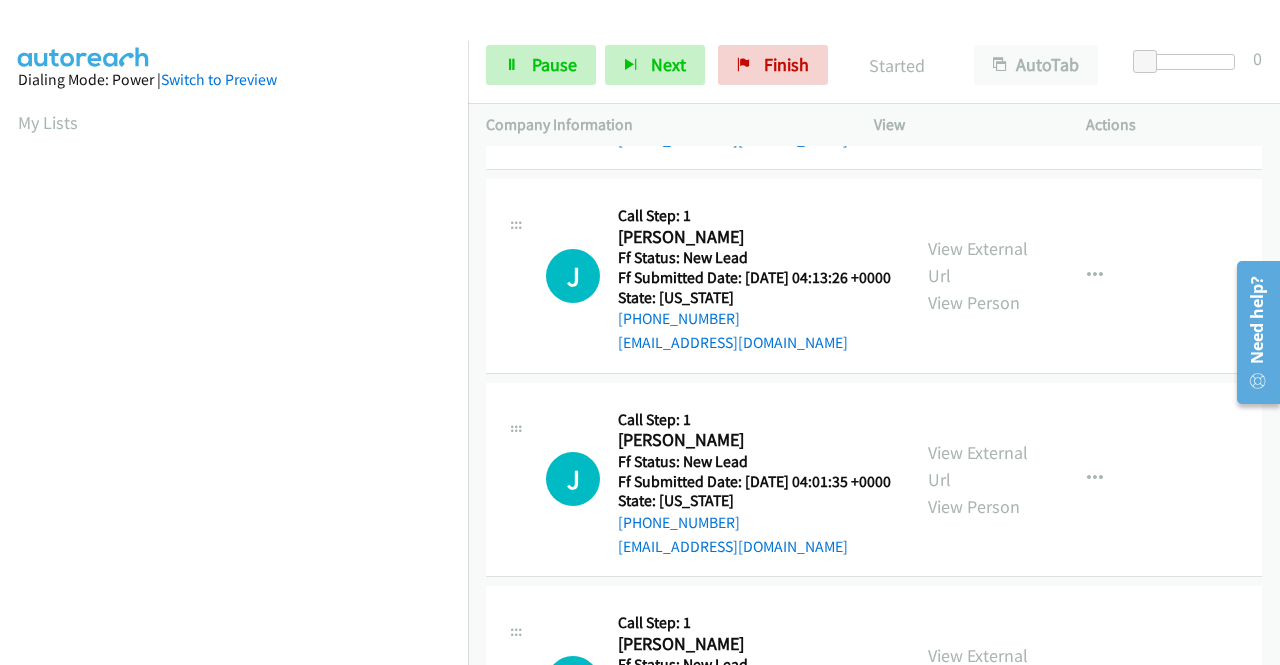 scroll, scrollTop: 521, scrollLeft: 0, axis: vertical 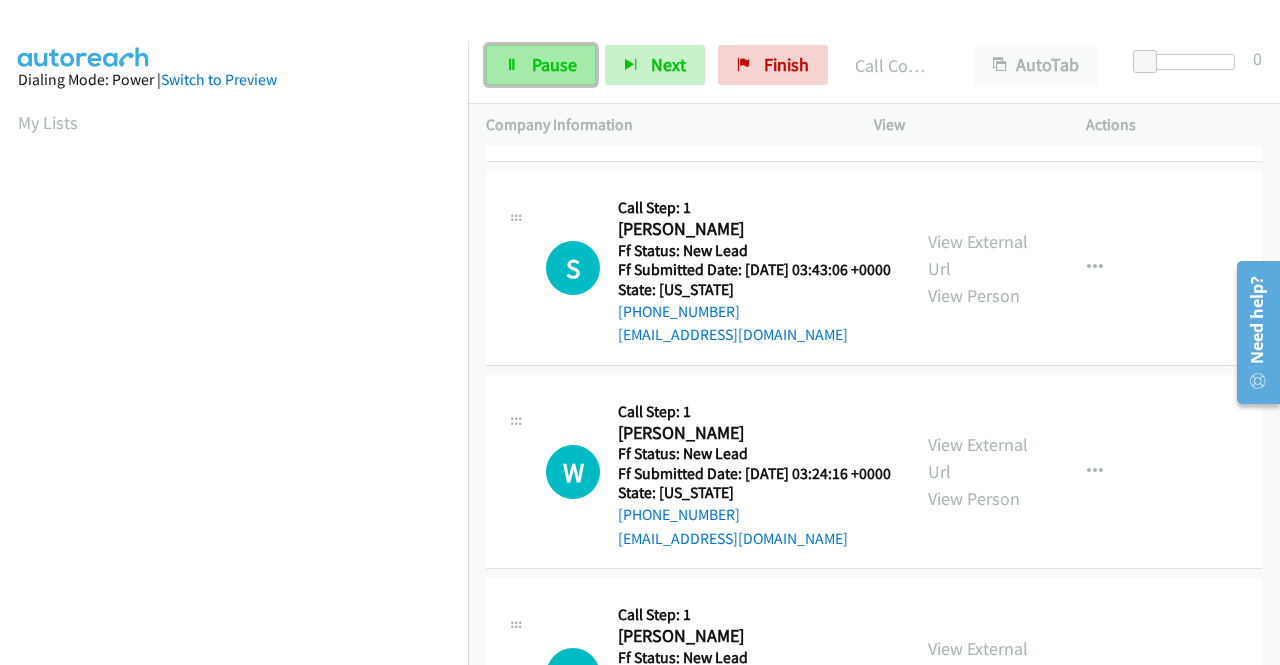 click on "Pause" at bounding box center [554, 64] 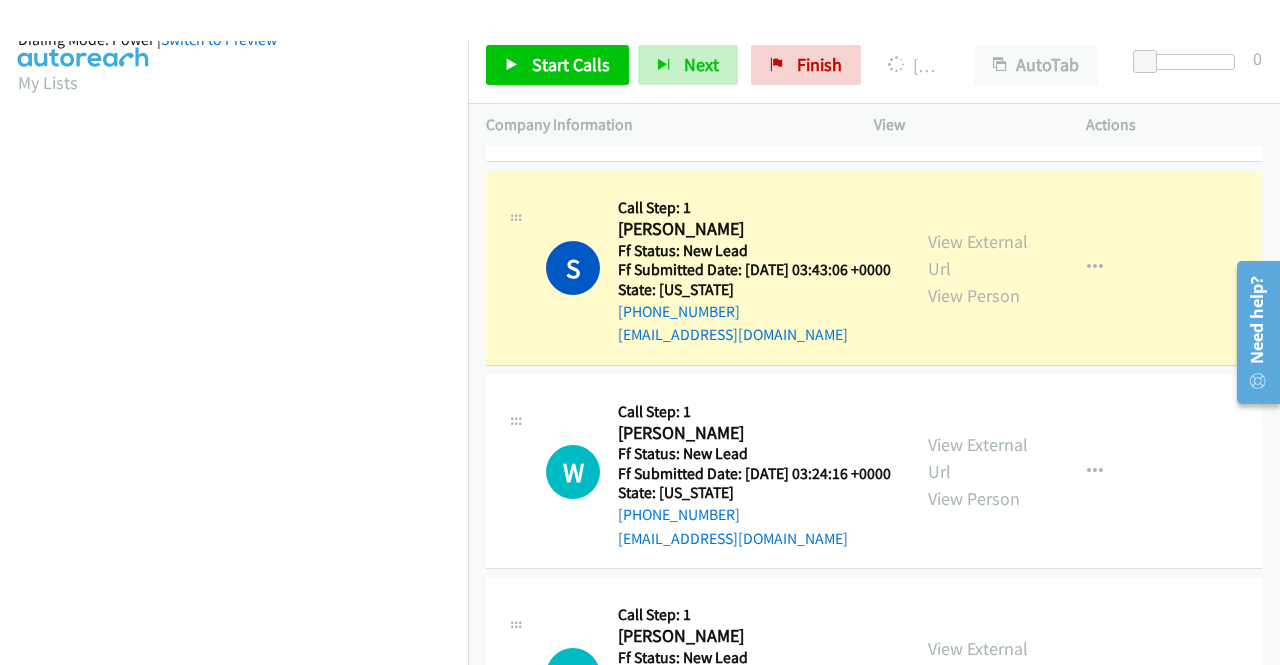 scroll, scrollTop: 456, scrollLeft: 0, axis: vertical 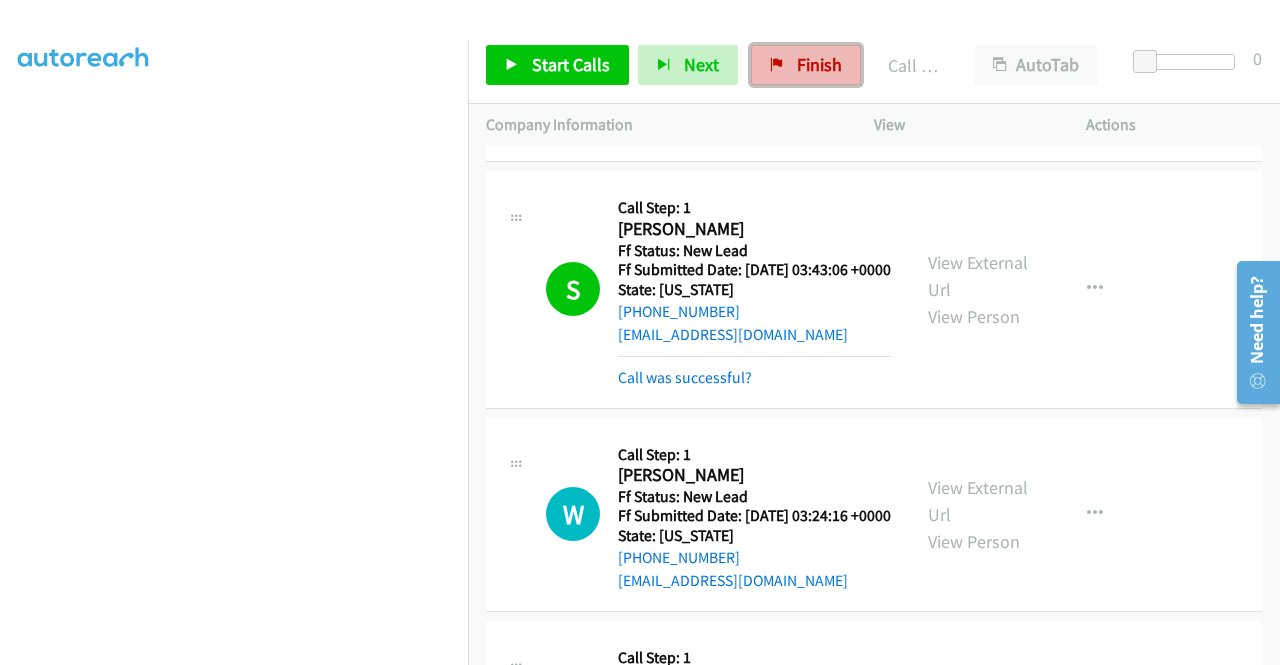click at bounding box center [777, 66] 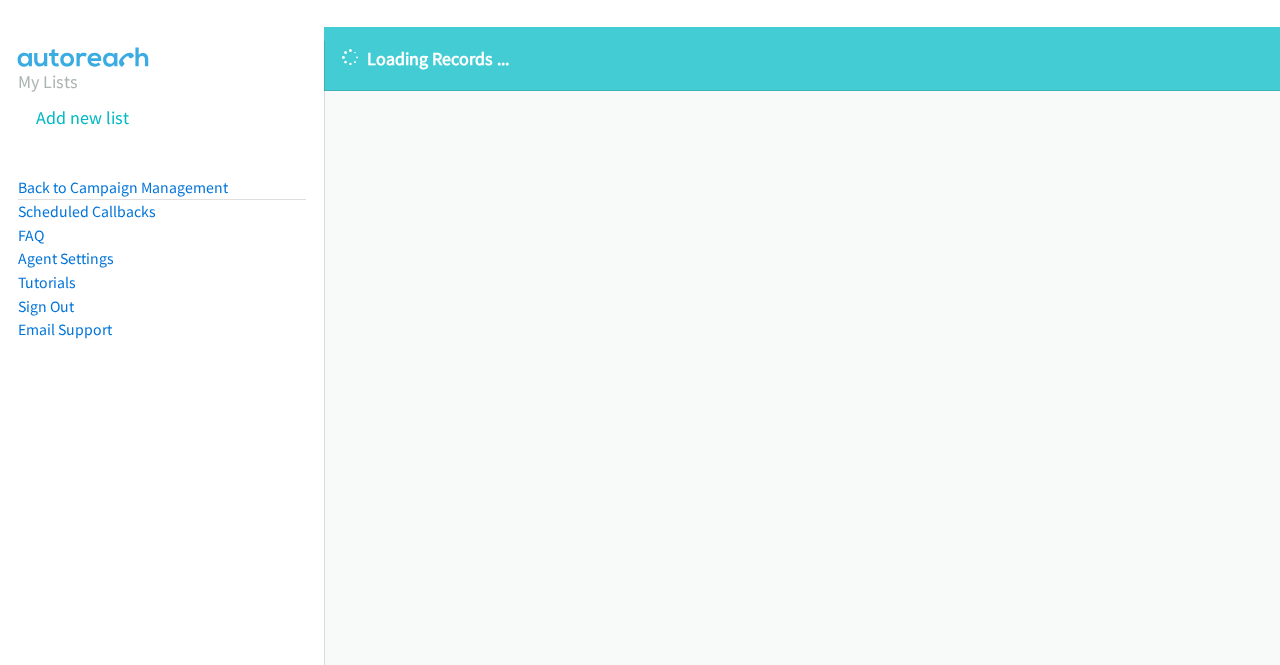 scroll, scrollTop: 0, scrollLeft: 0, axis: both 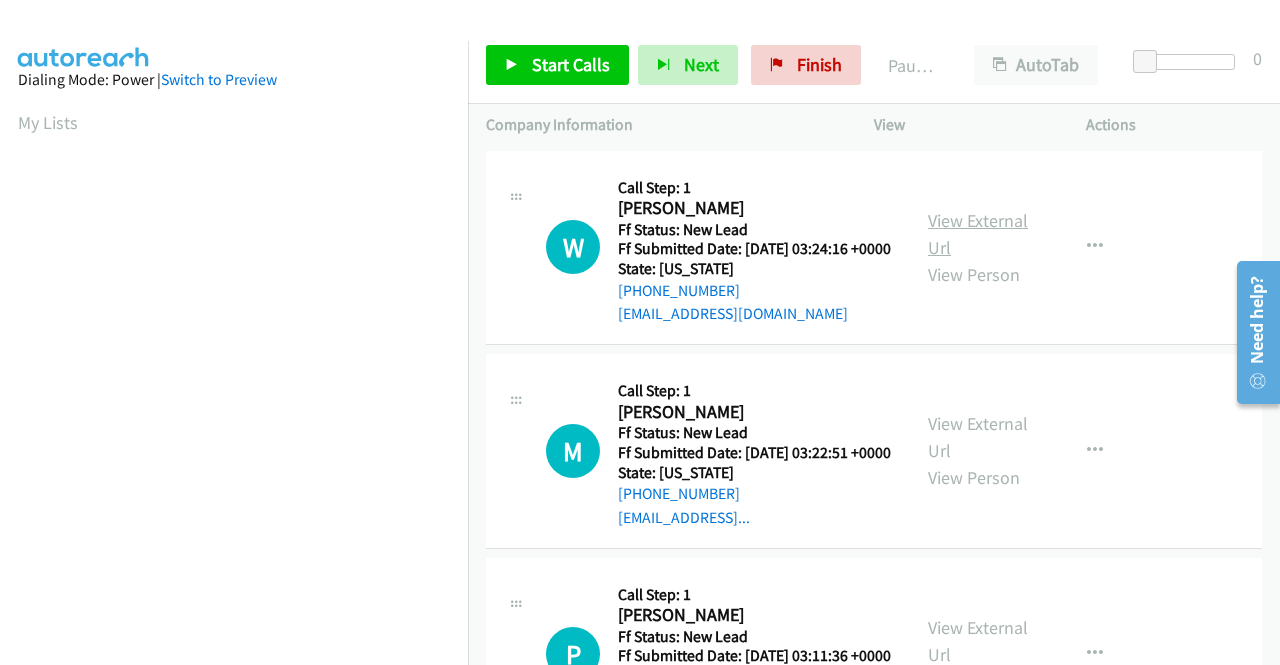 click on "View External Url" at bounding box center (978, 234) 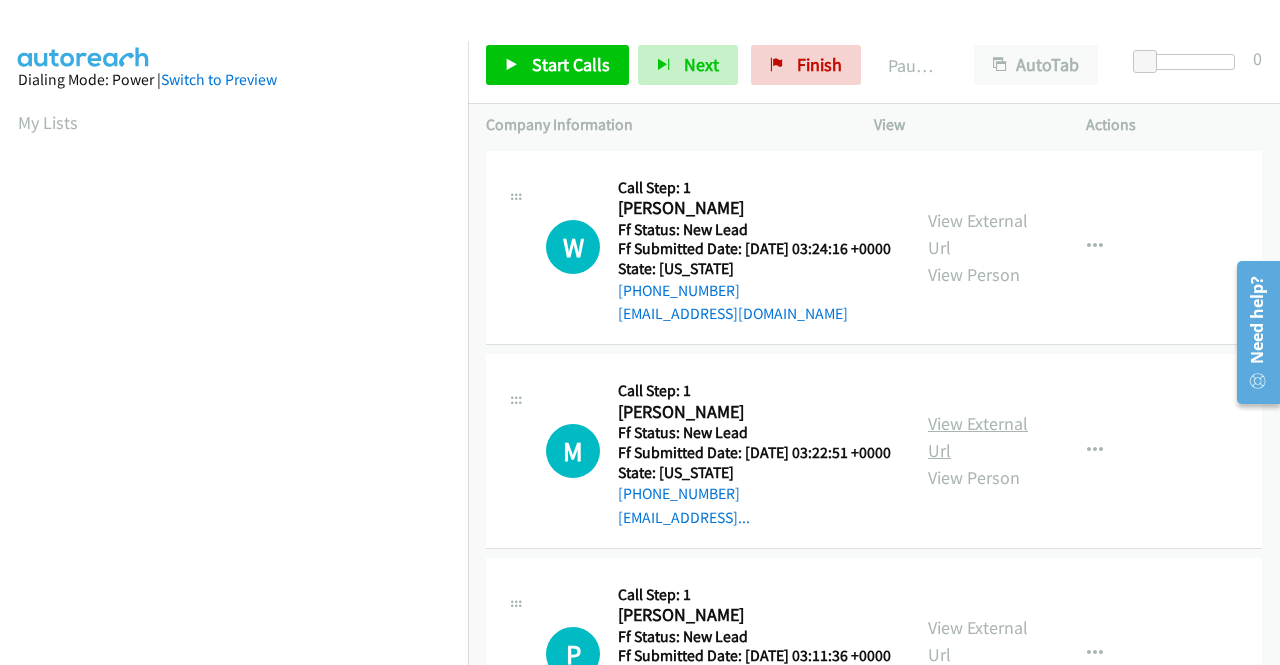 click on "View External Url" at bounding box center [978, 437] 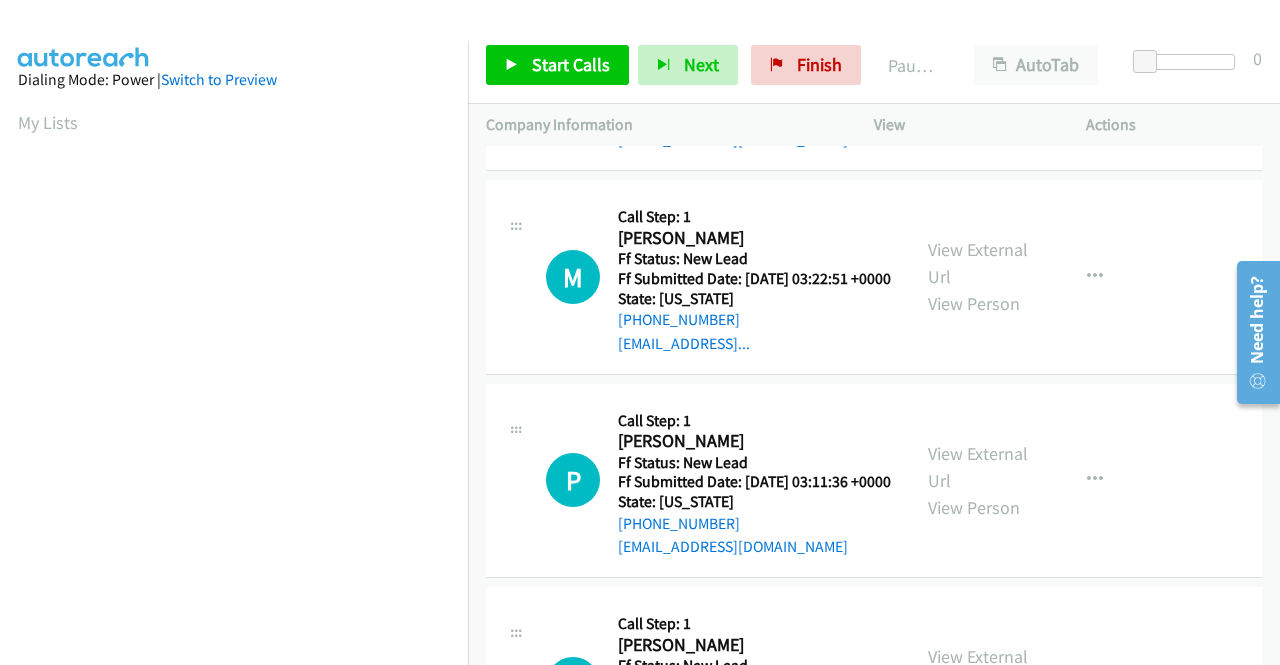 scroll, scrollTop: 200, scrollLeft: 0, axis: vertical 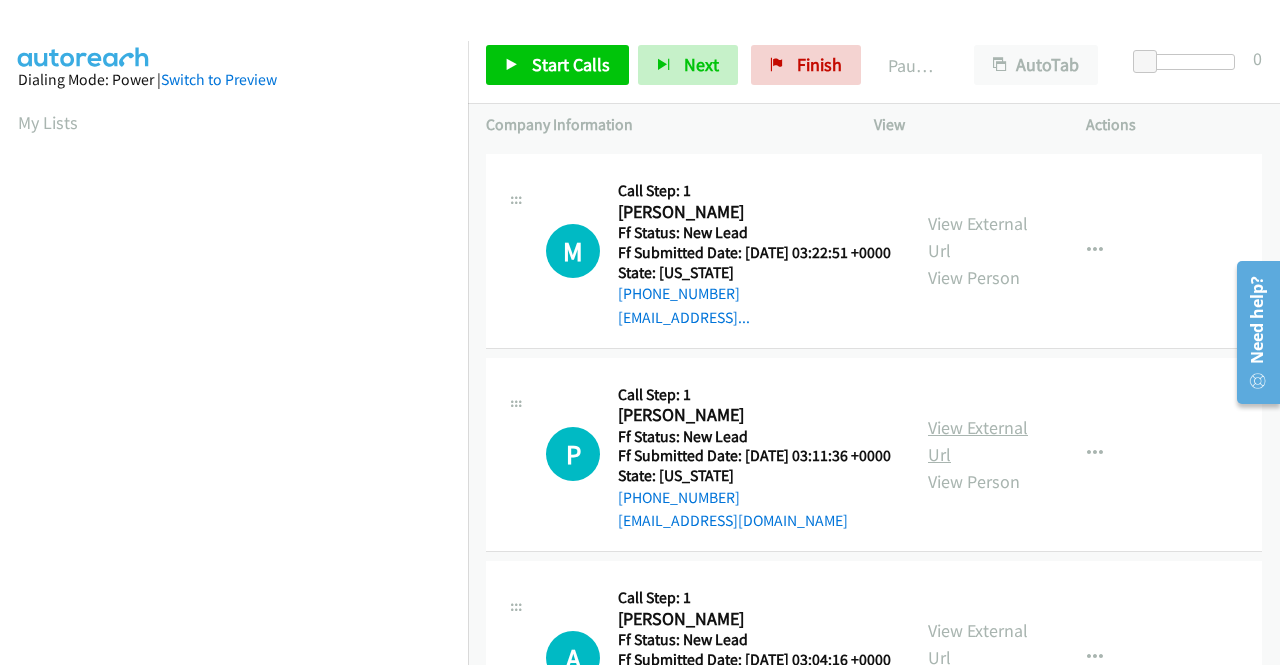 click on "View External Url" at bounding box center (978, 441) 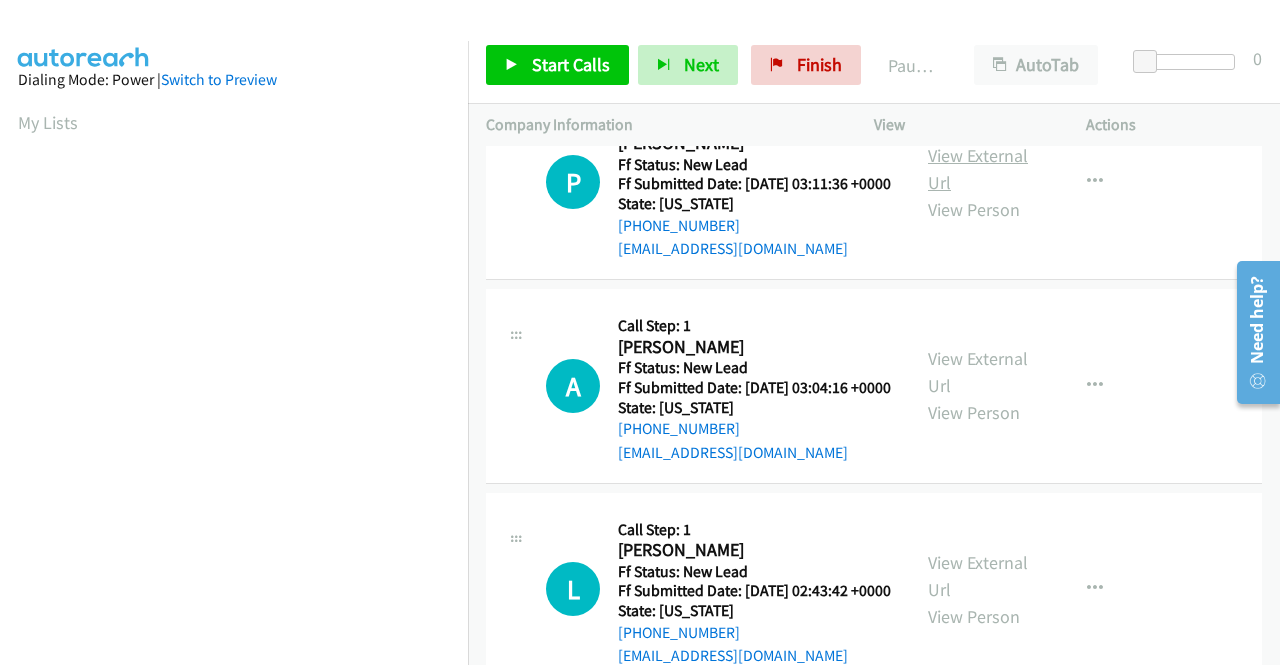 scroll, scrollTop: 500, scrollLeft: 0, axis: vertical 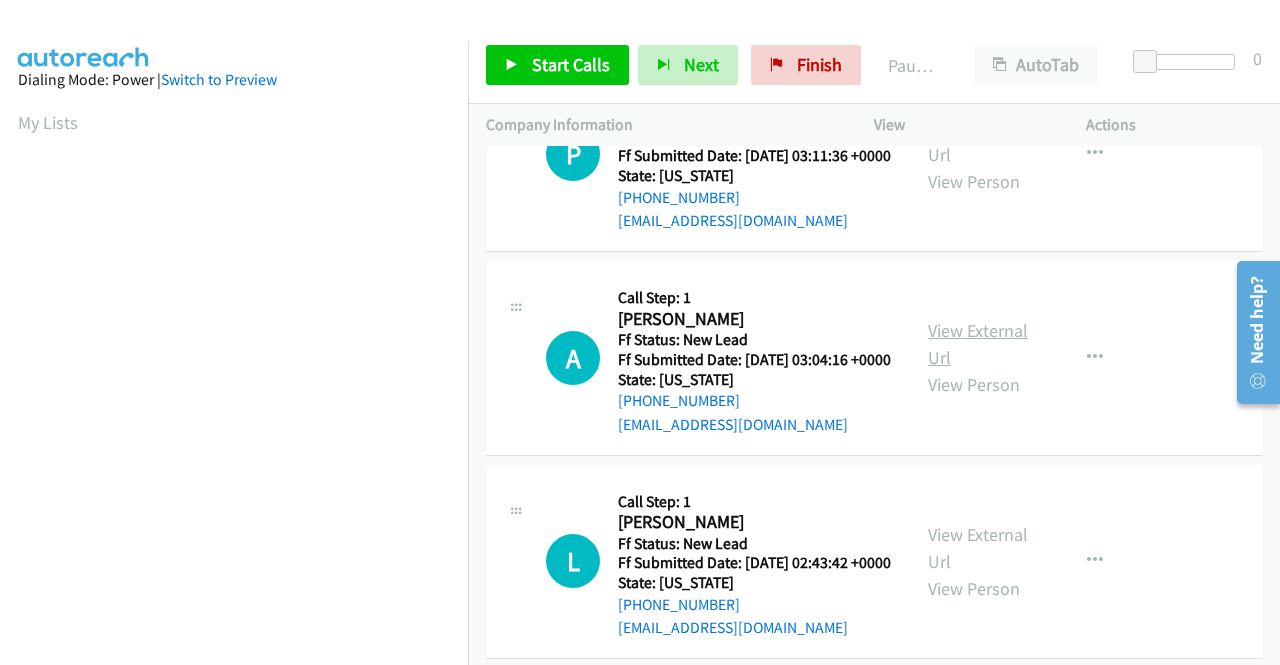 click on "View External Url" at bounding box center [978, 344] 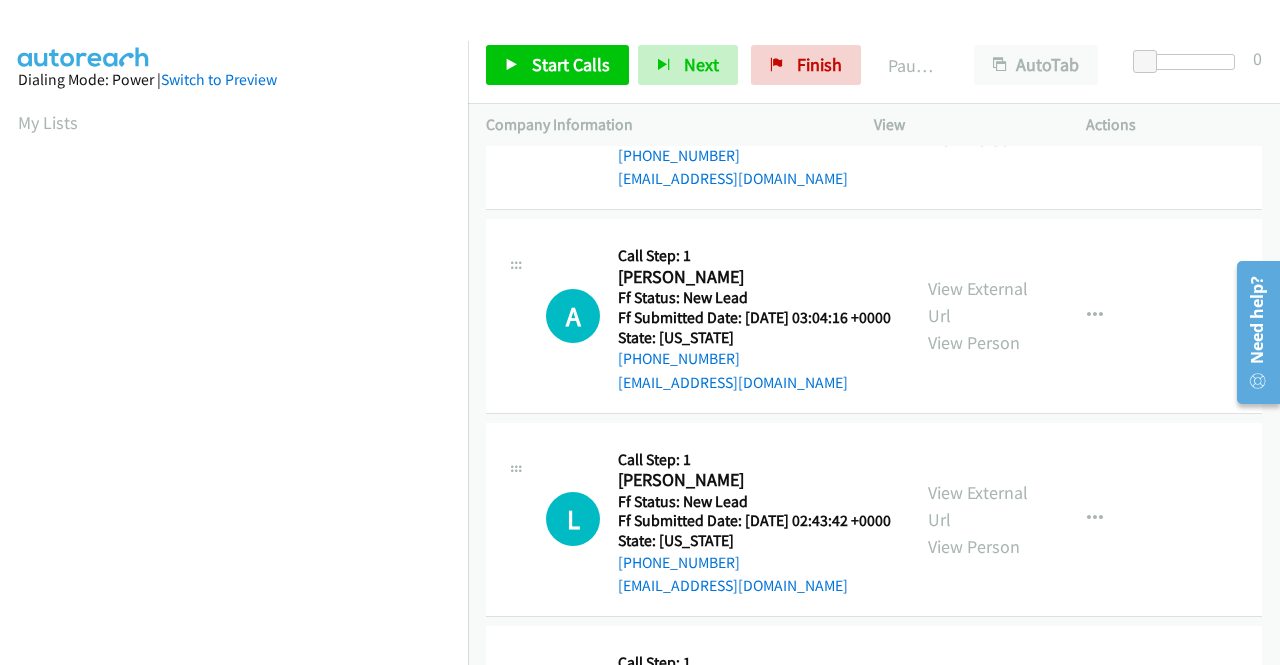 scroll, scrollTop: 600, scrollLeft: 0, axis: vertical 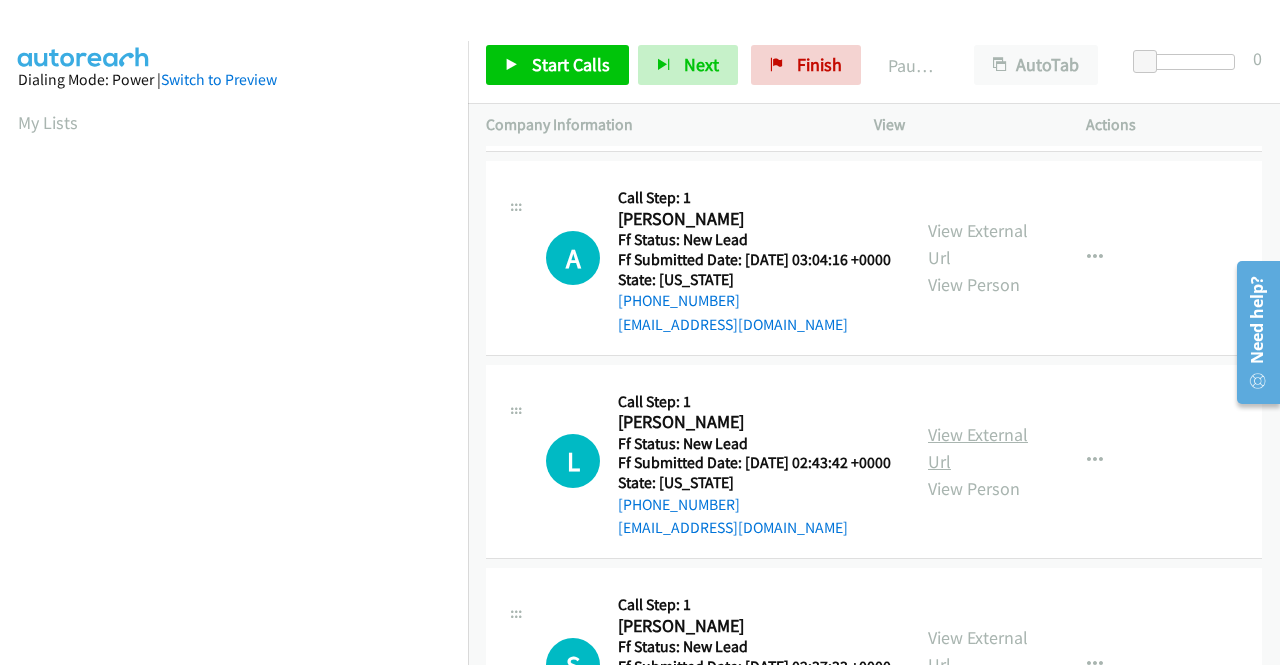 click on "View External Url" at bounding box center (978, 448) 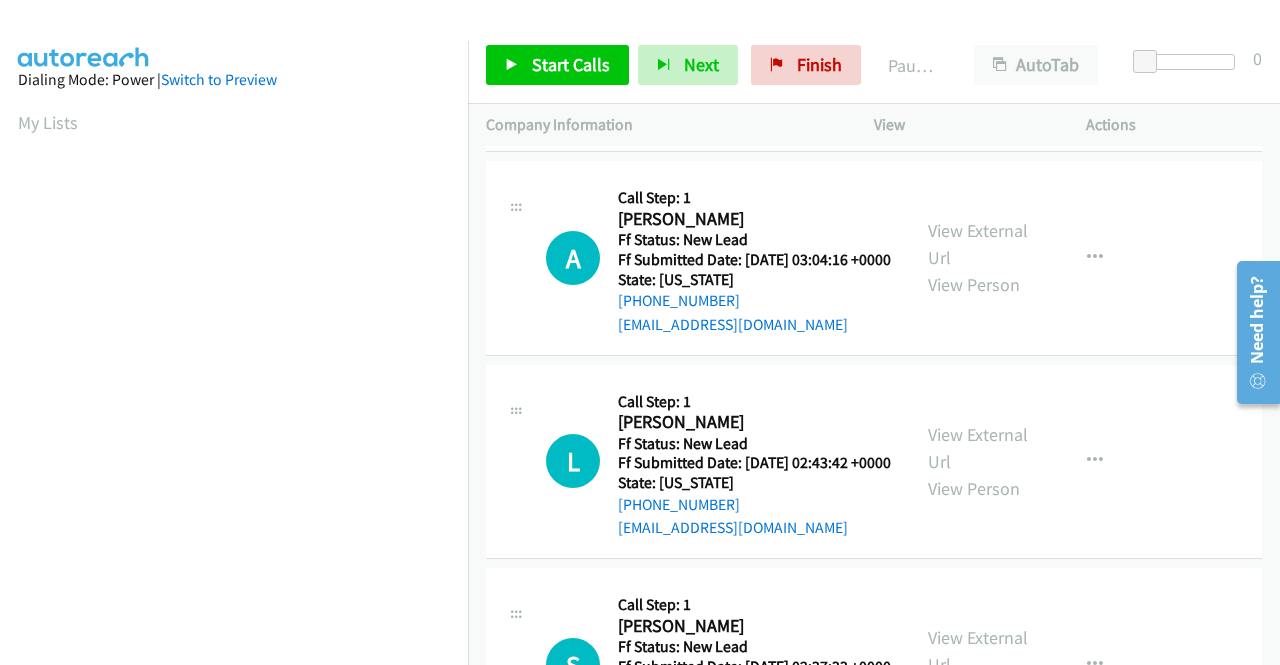 scroll, scrollTop: 159, scrollLeft: 0, axis: vertical 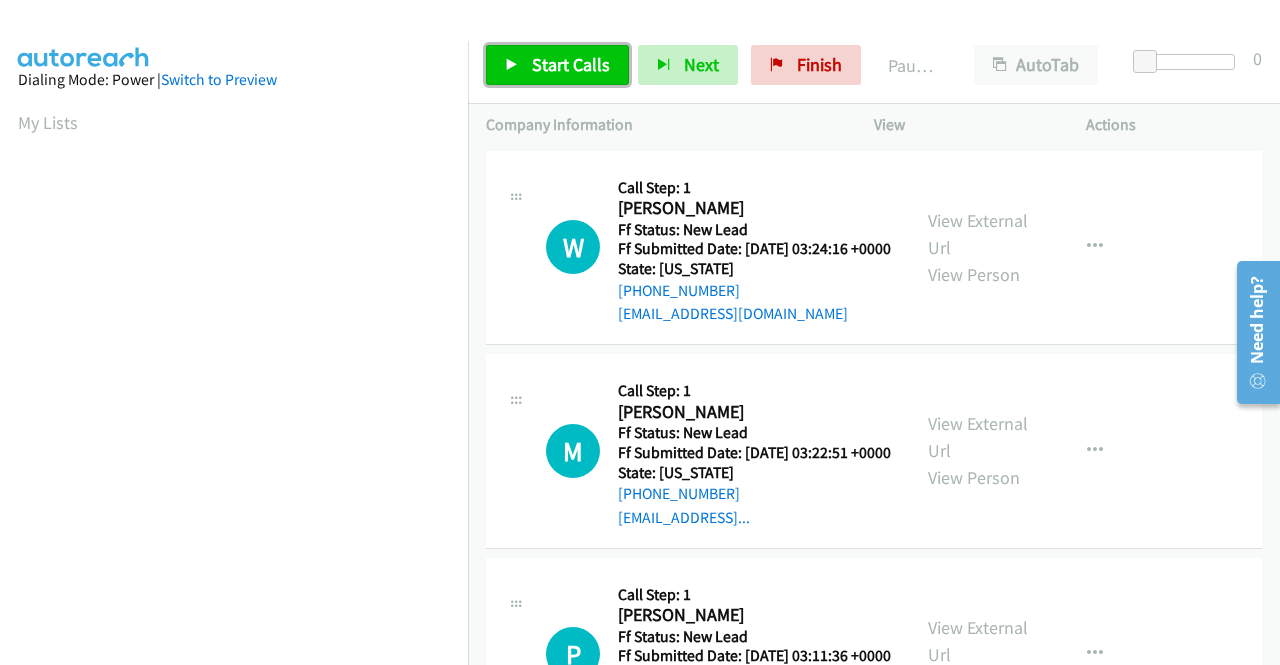 click on "Start Calls" at bounding box center (557, 65) 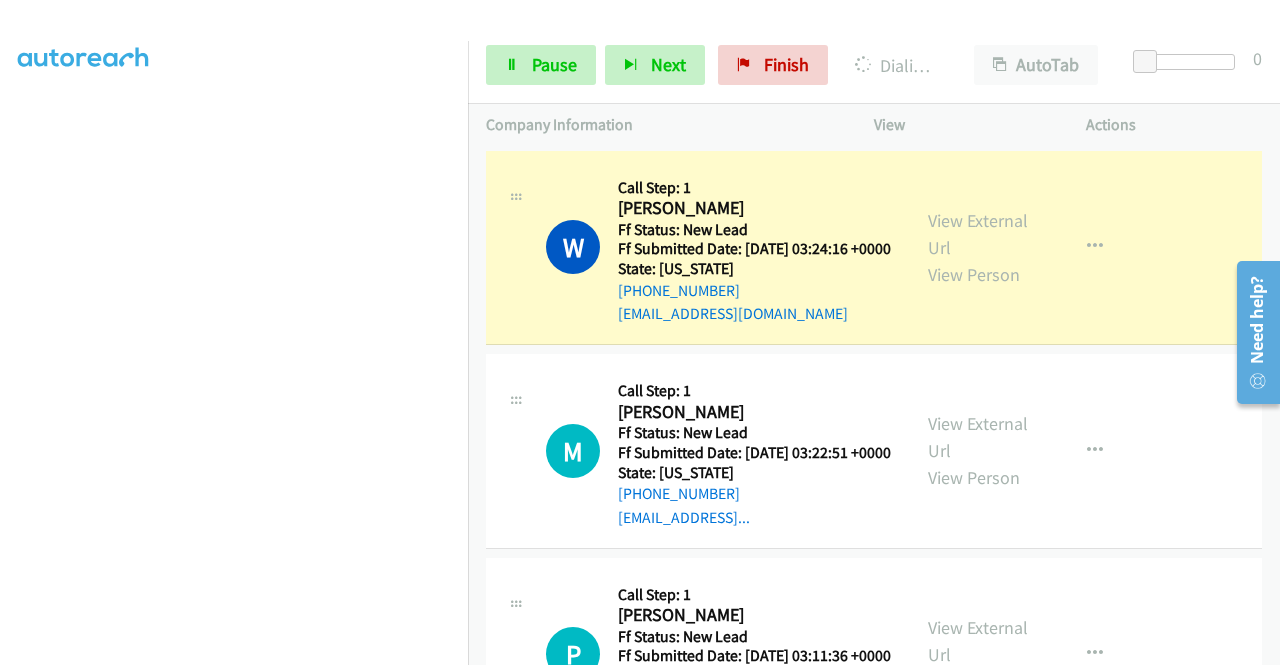 scroll, scrollTop: 456, scrollLeft: 0, axis: vertical 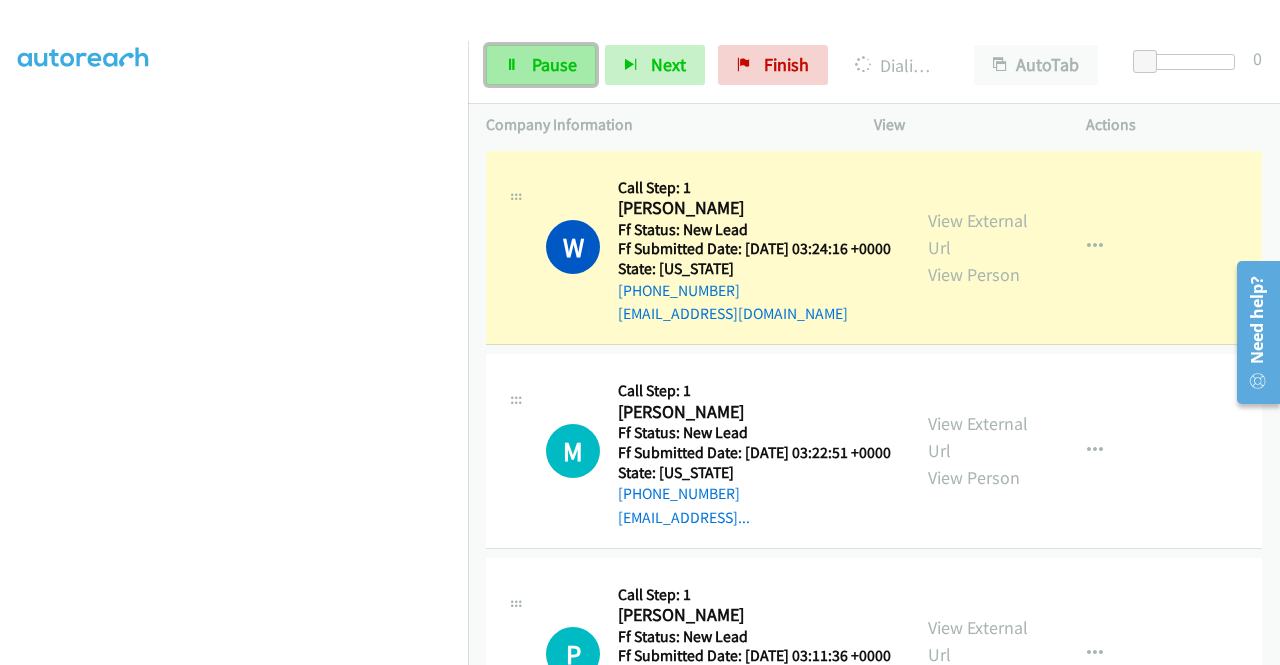 click on "Pause" at bounding box center [541, 65] 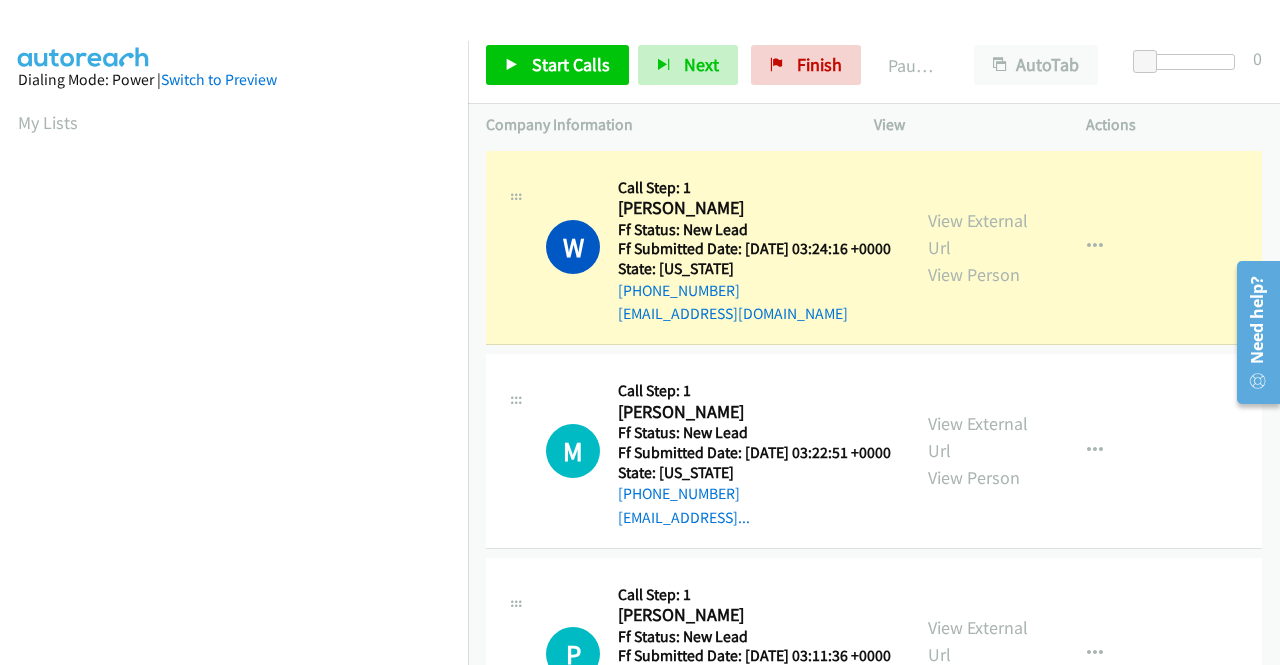 scroll, scrollTop: 0, scrollLeft: 0, axis: both 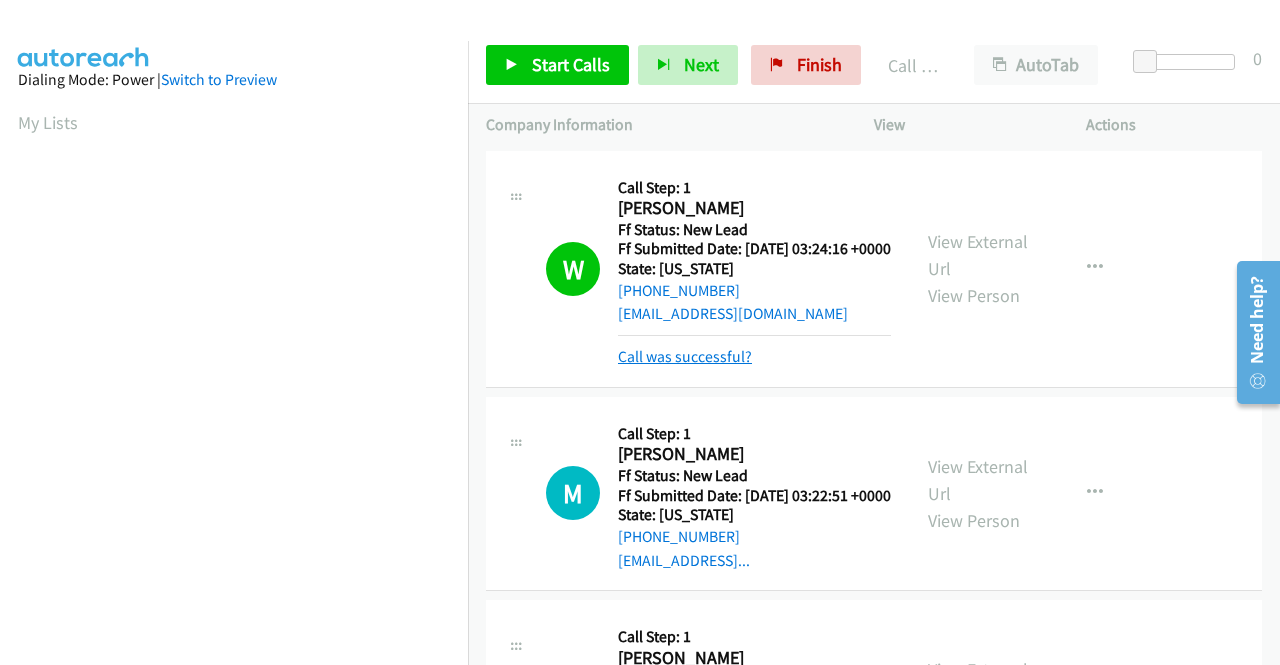 click on "Call was successful?" at bounding box center (685, 356) 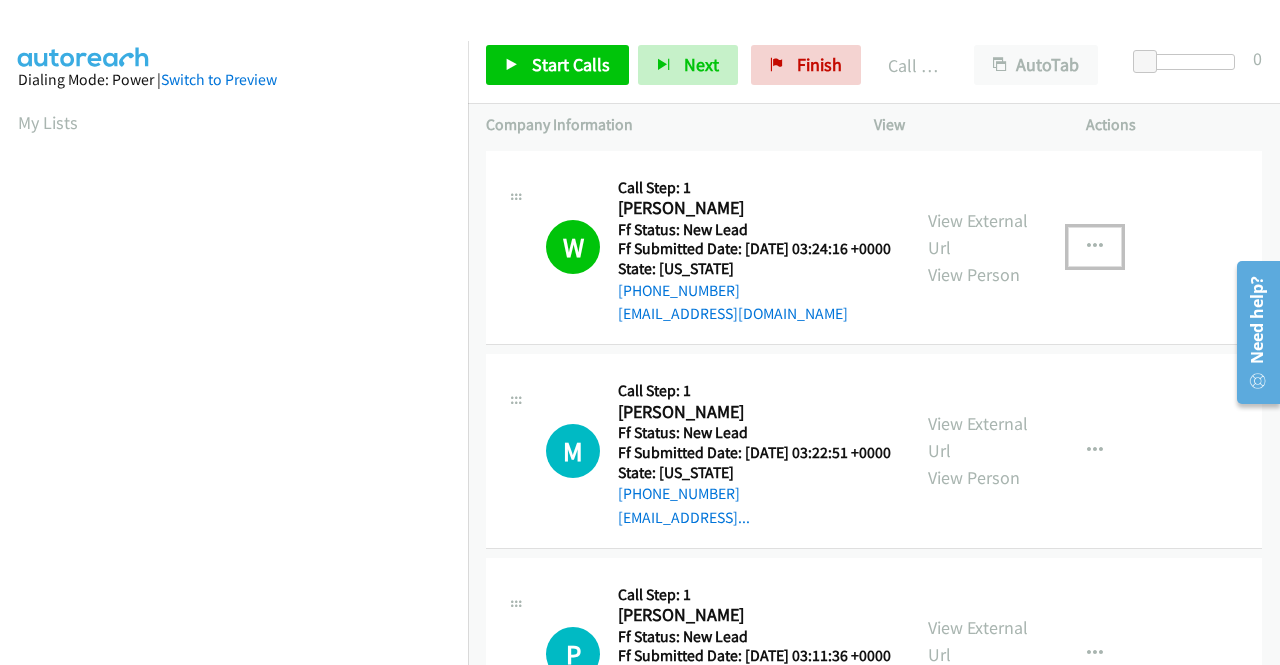 click at bounding box center [1095, 247] 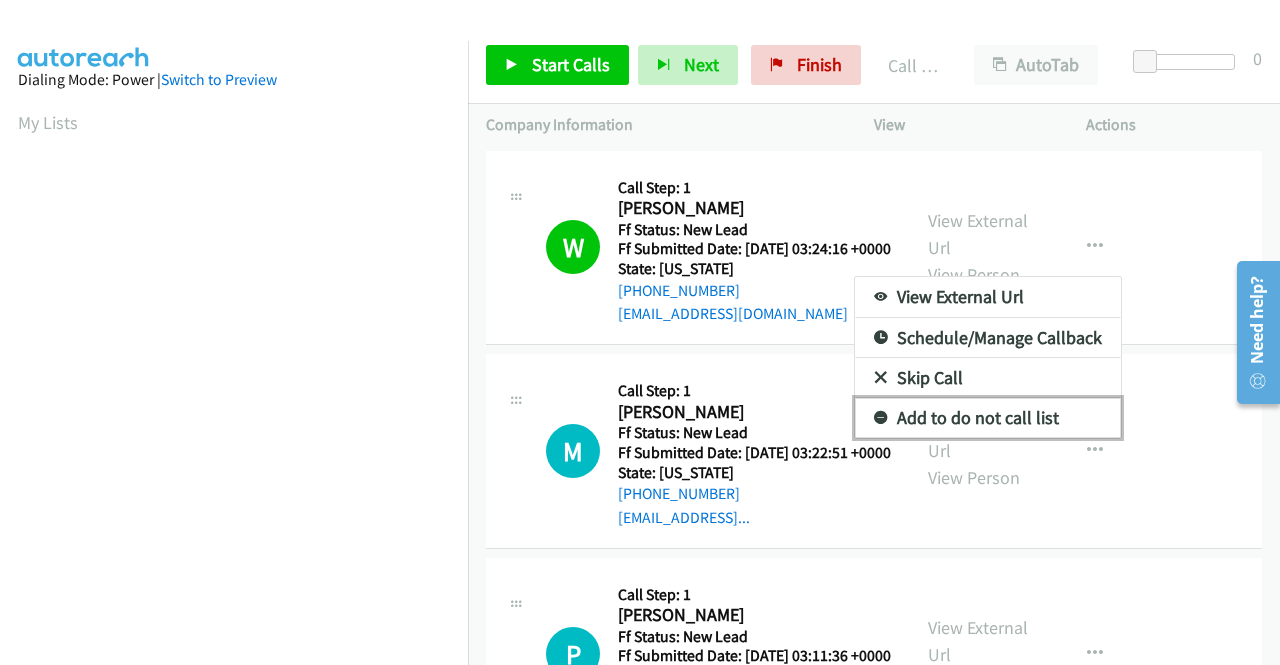 click on "Add to do not call list" at bounding box center (988, 418) 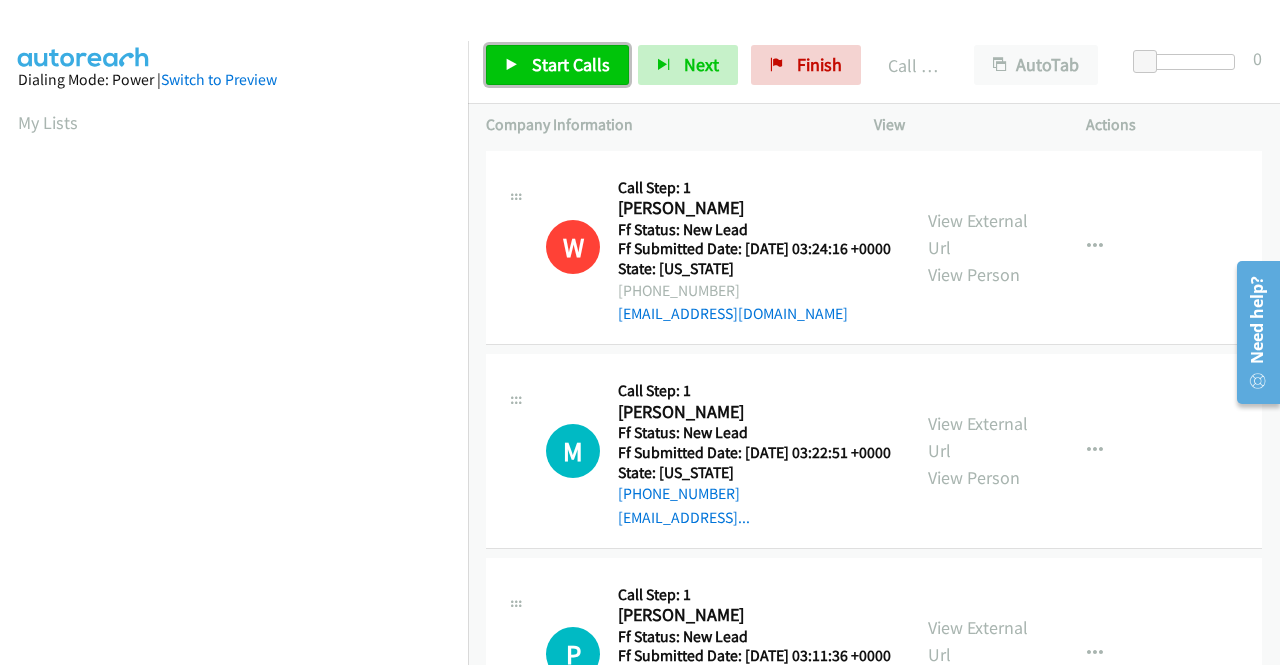 click on "Start Calls" at bounding box center (571, 64) 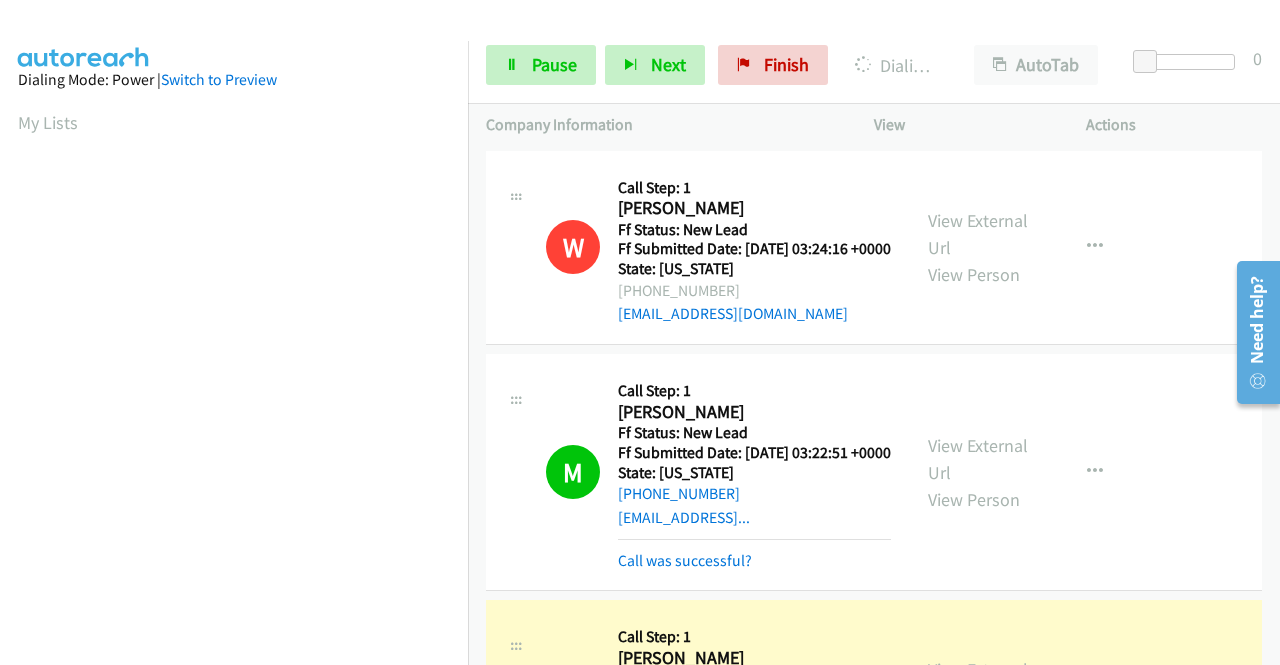 scroll, scrollTop: 456, scrollLeft: 0, axis: vertical 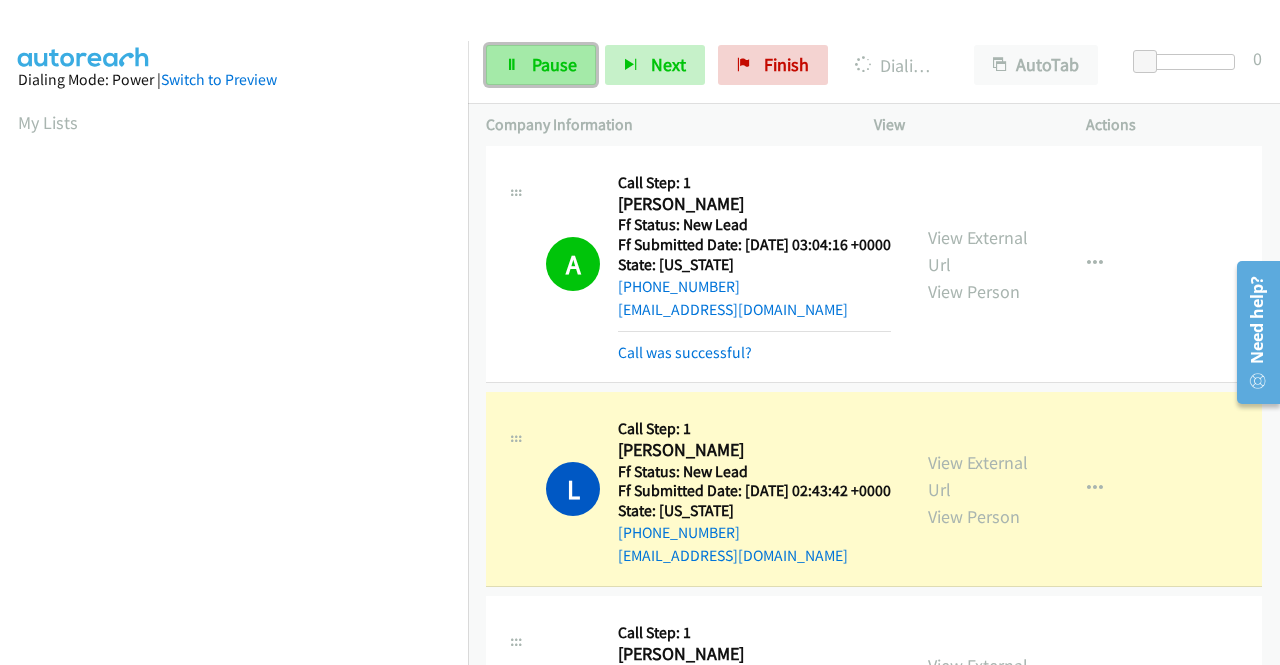 click on "Pause" at bounding box center [541, 65] 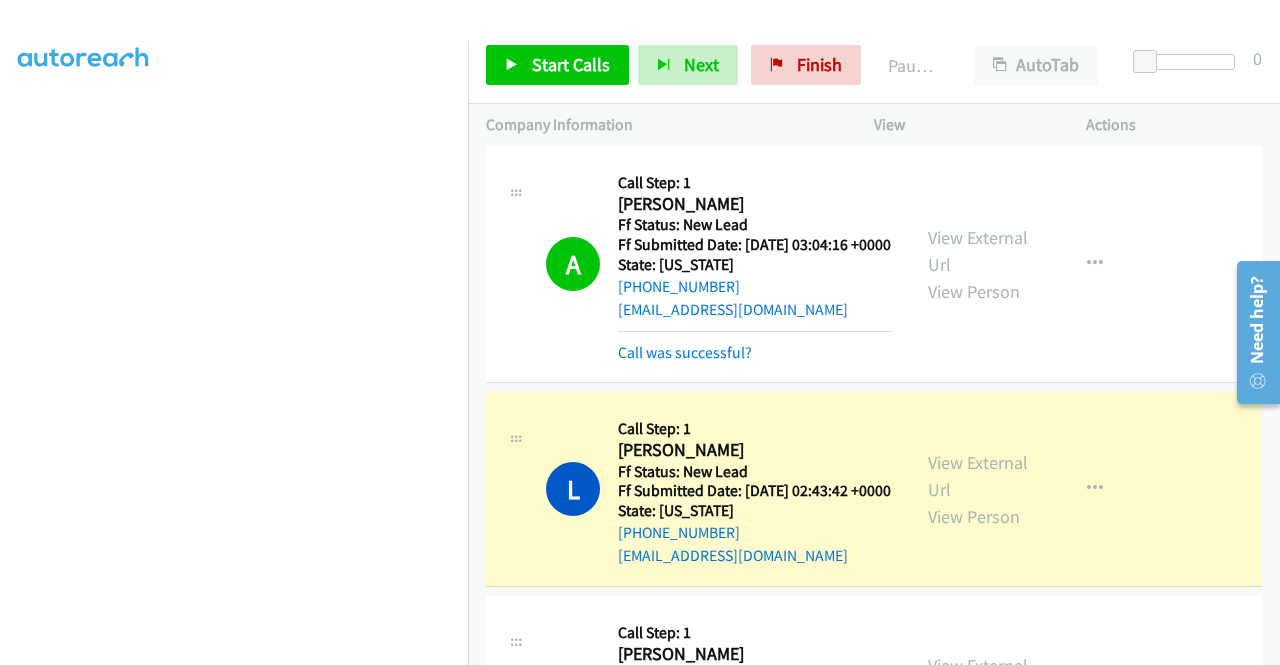 scroll, scrollTop: 456, scrollLeft: 0, axis: vertical 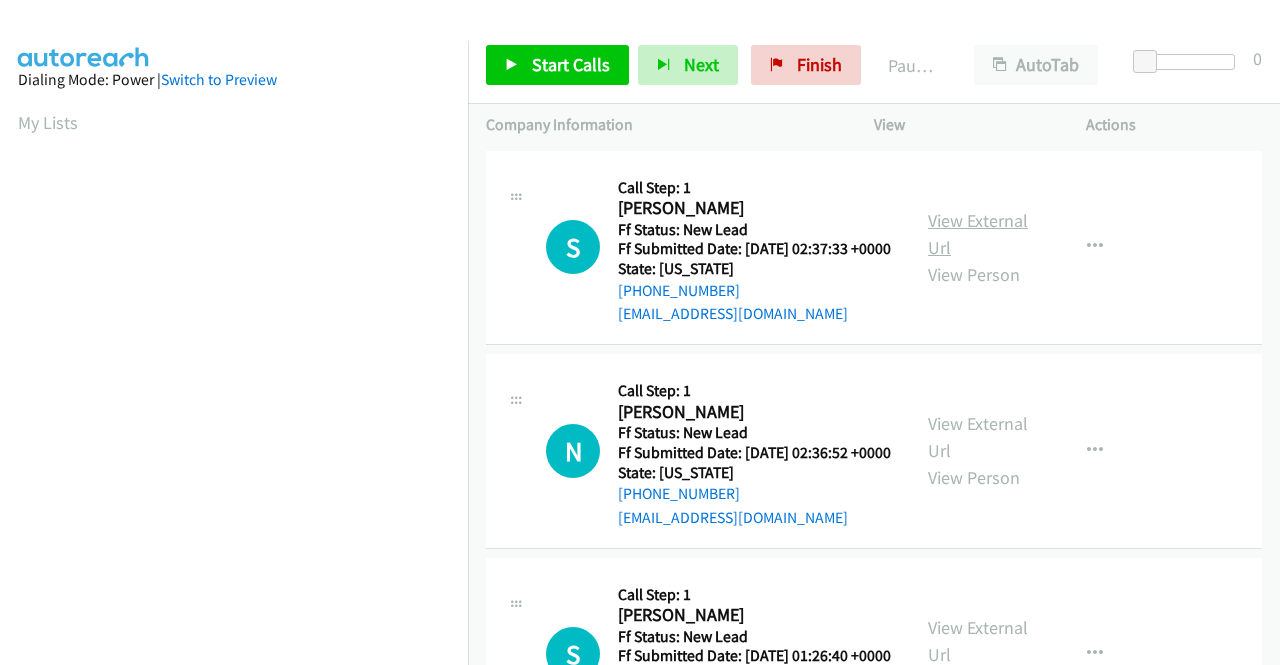 click on "View External Url" at bounding box center [978, 234] 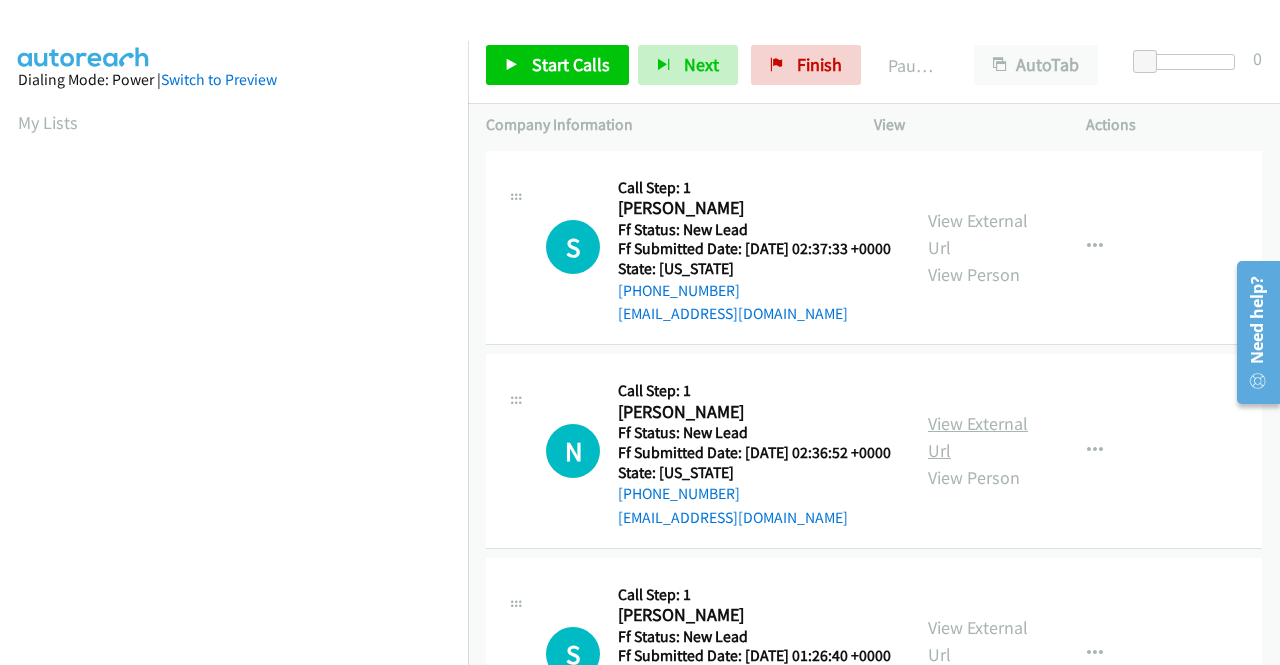 click on "View External Url" at bounding box center [978, 437] 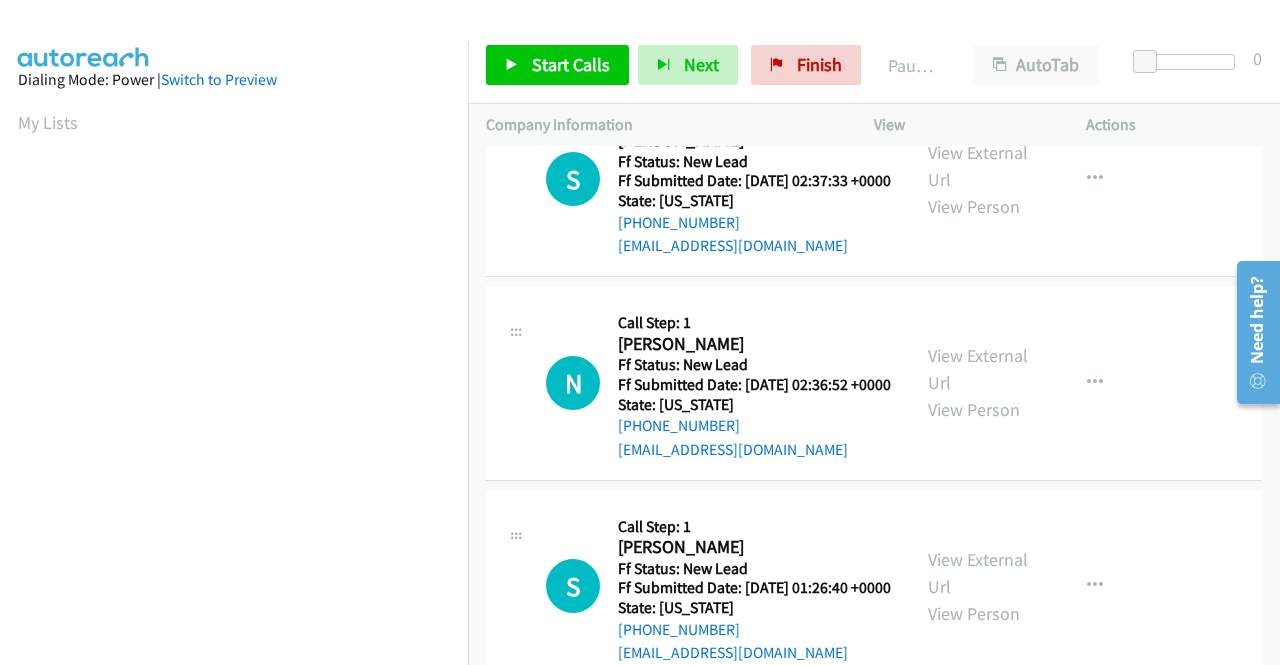 scroll, scrollTop: 100, scrollLeft: 0, axis: vertical 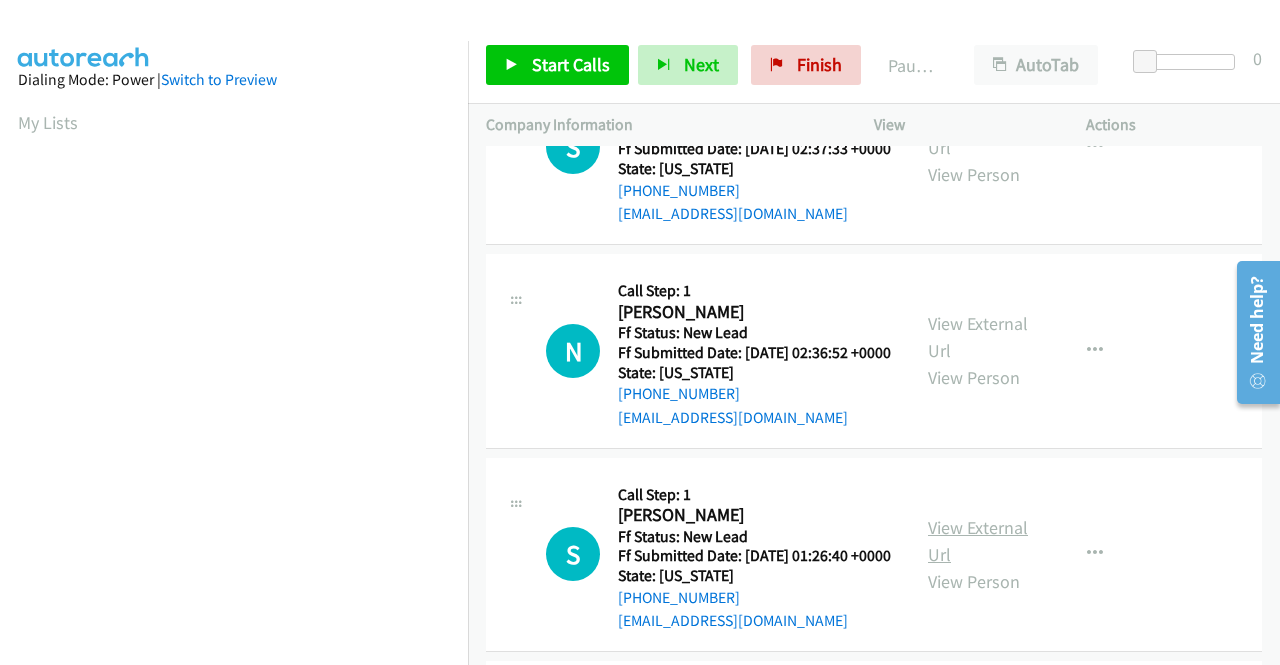 click on "View External Url" at bounding box center (978, 541) 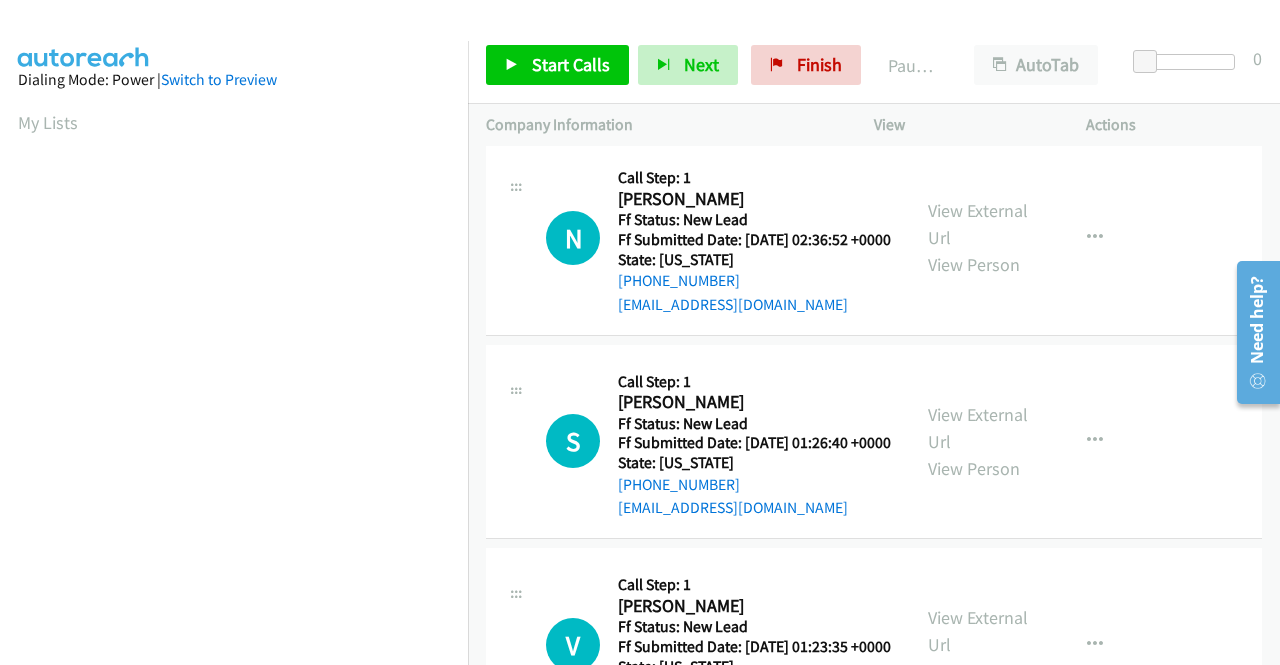 scroll, scrollTop: 300, scrollLeft: 0, axis: vertical 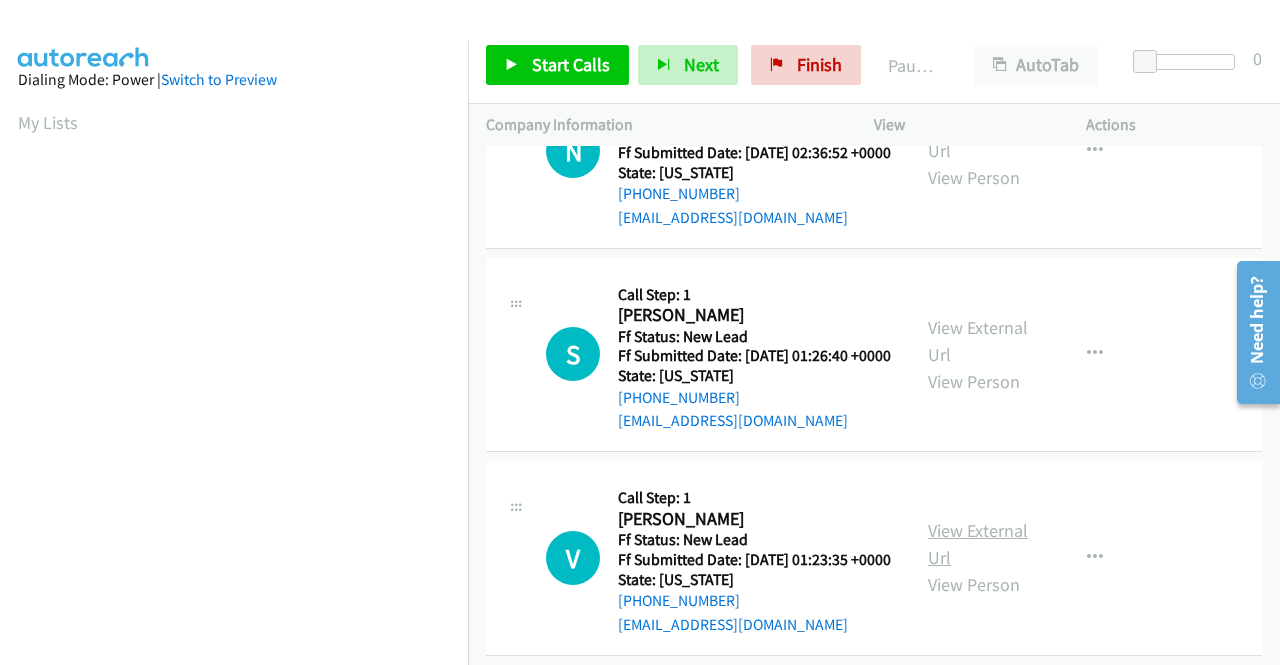 click on "View External Url" at bounding box center [978, 544] 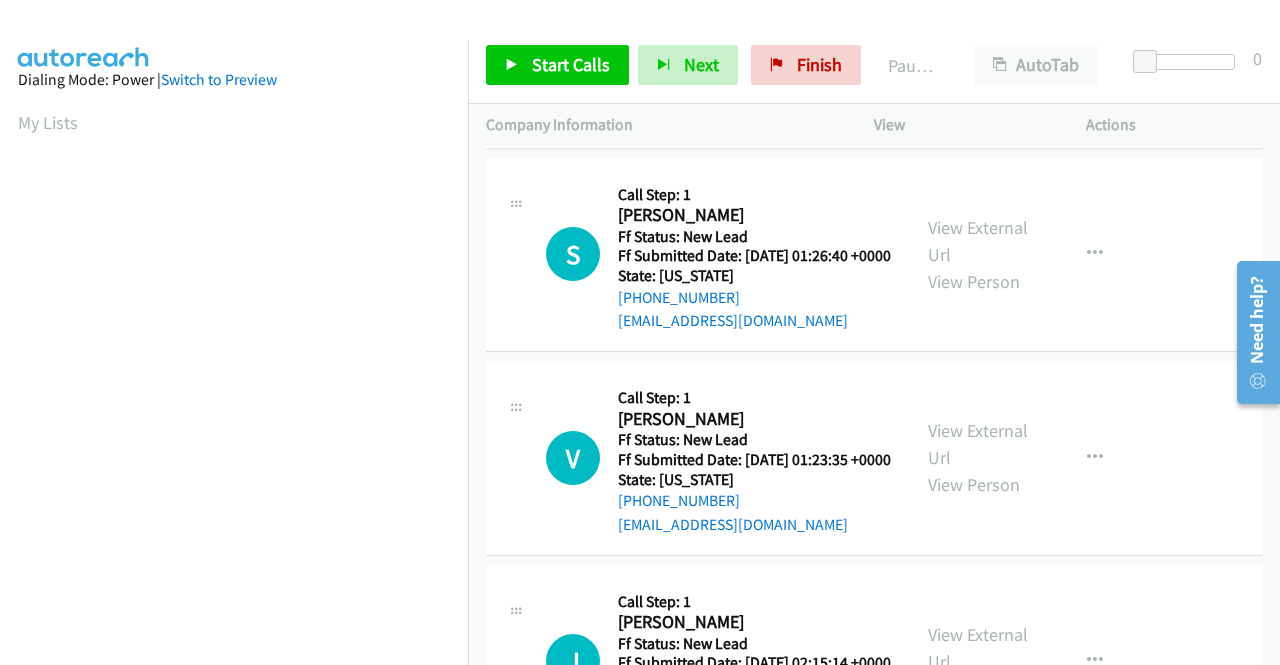 scroll, scrollTop: 500, scrollLeft: 0, axis: vertical 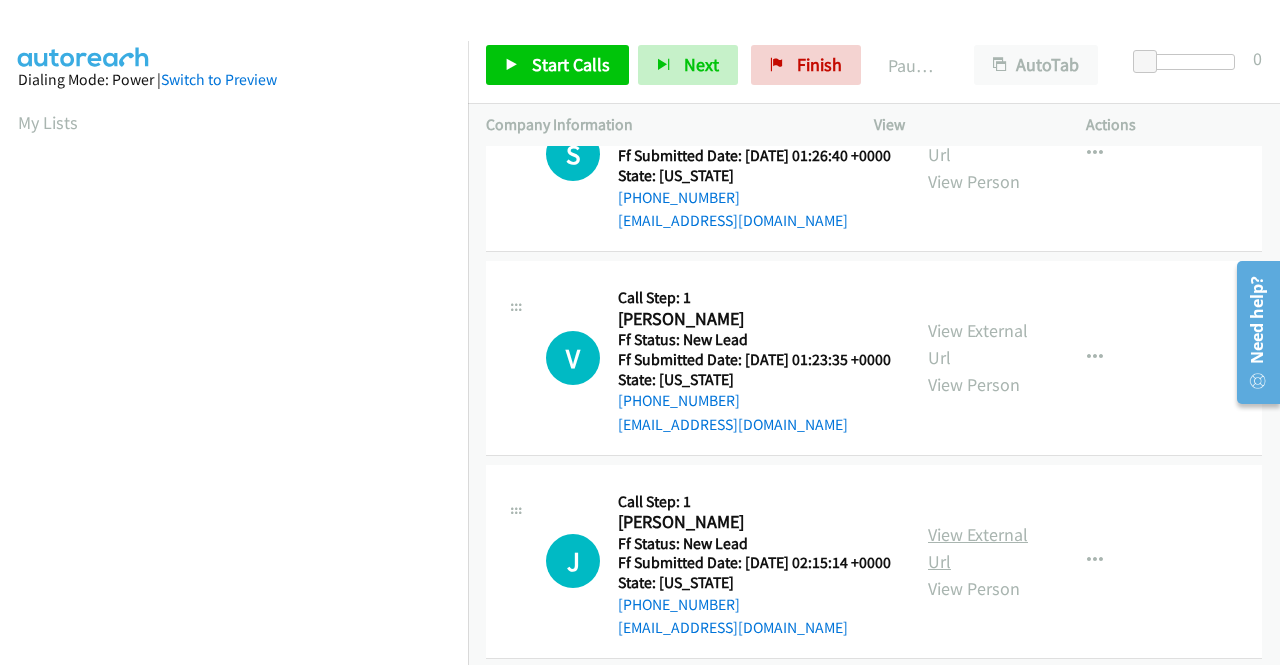 click on "View External Url" at bounding box center [978, 548] 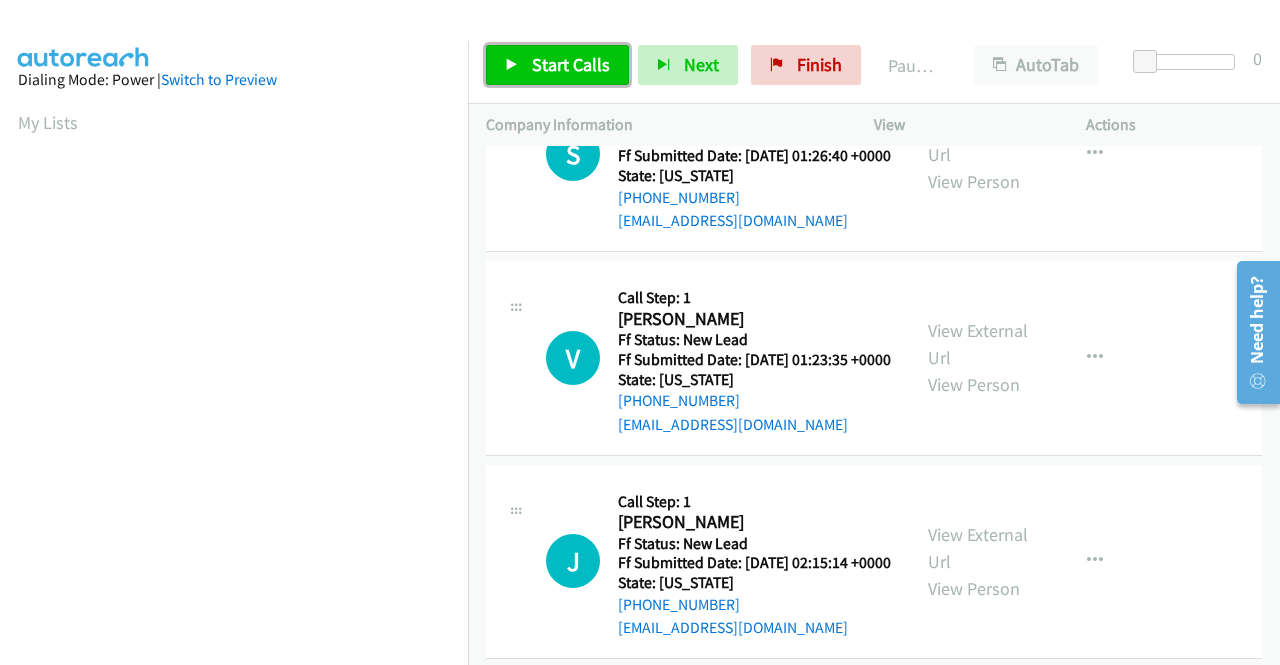 click on "Start Calls" at bounding box center (571, 64) 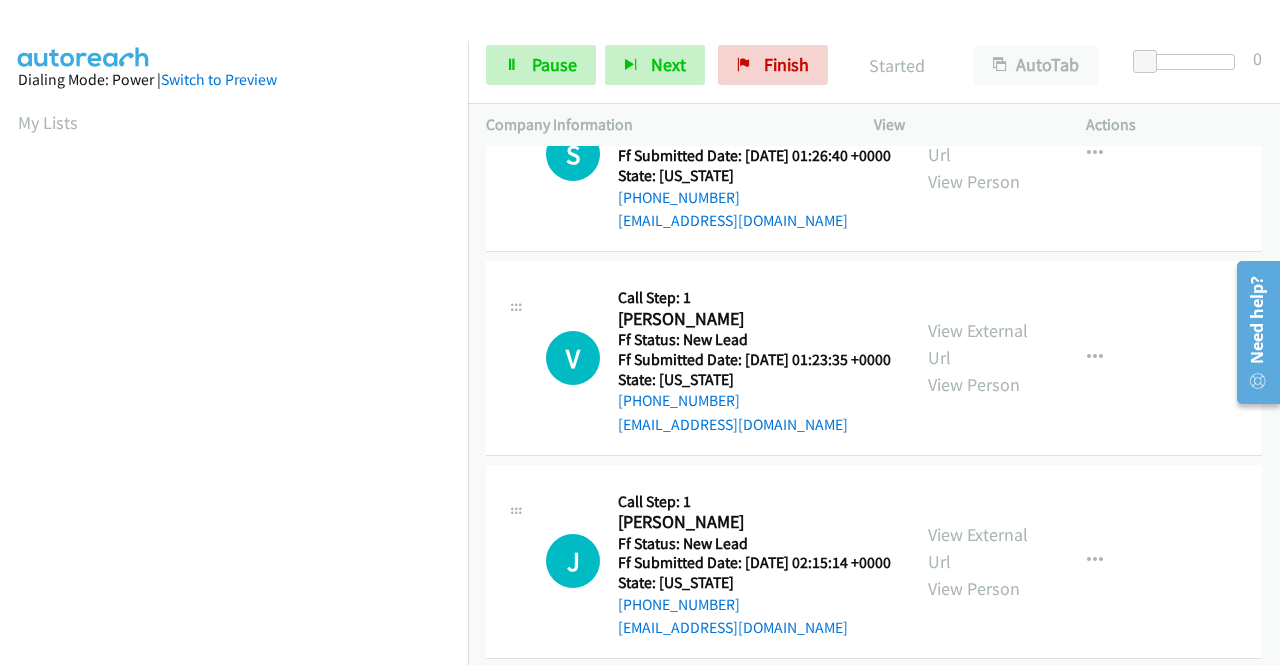 scroll, scrollTop: 59, scrollLeft: 0, axis: vertical 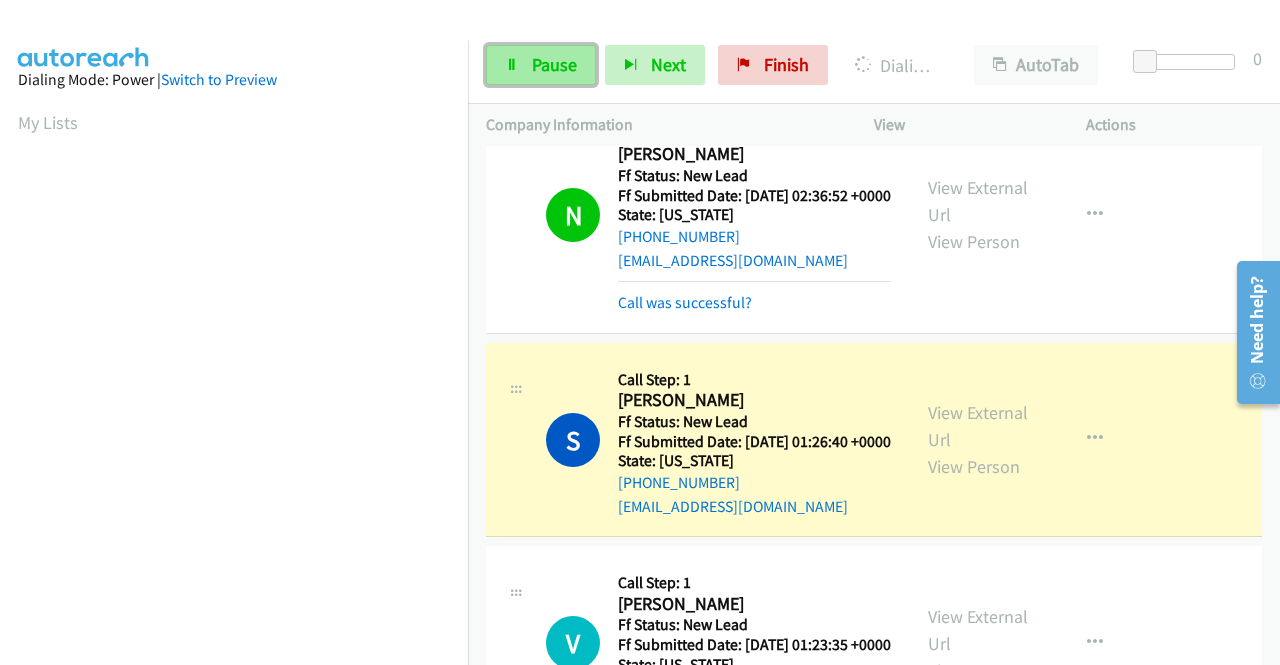 click on "Pause" at bounding box center (554, 64) 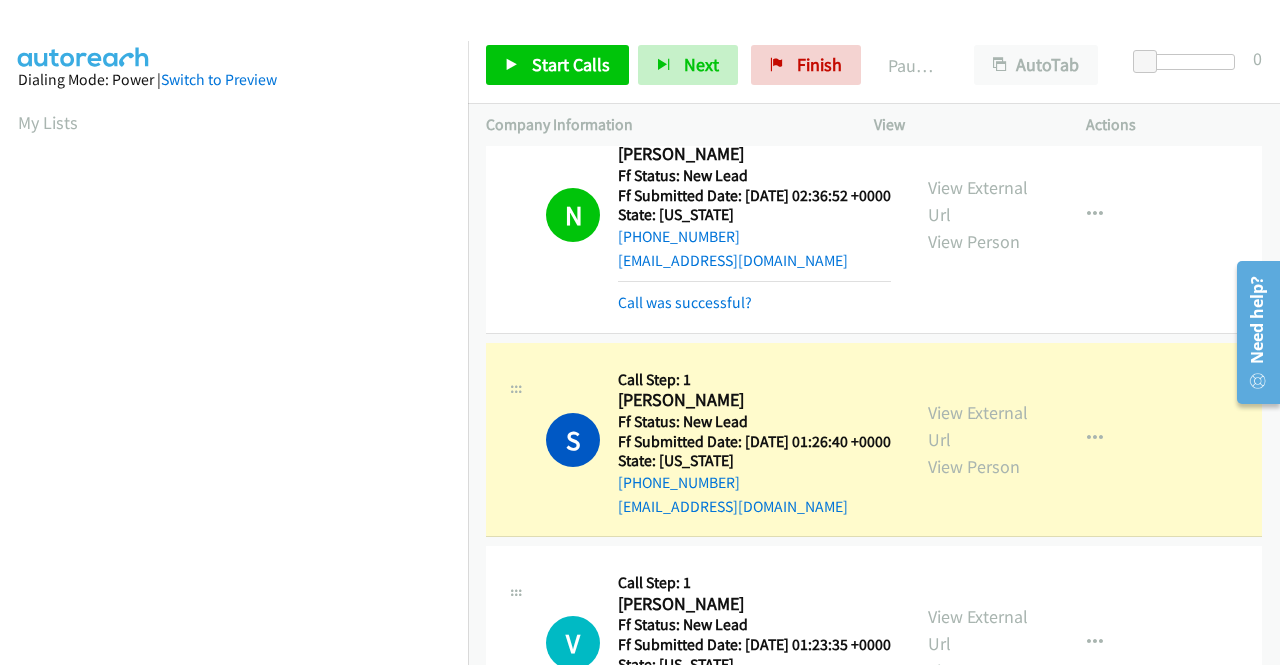 scroll, scrollTop: 456, scrollLeft: 0, axis: vertical 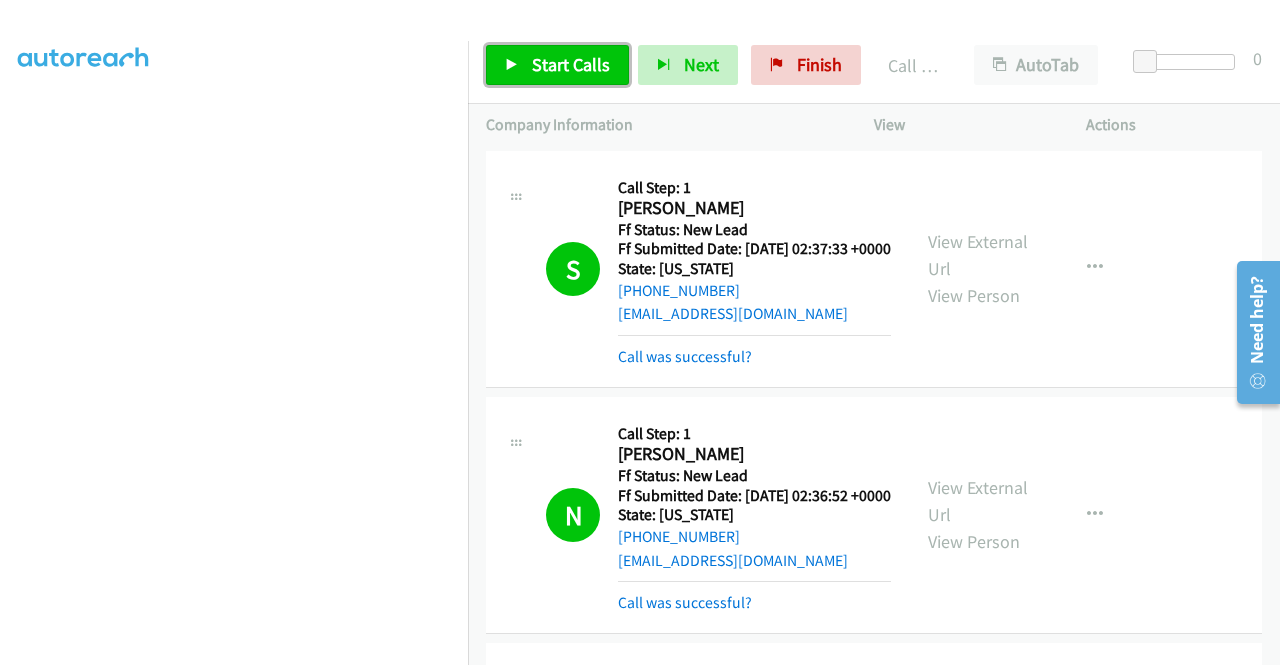 click on "Start Calls" at bounding box center [571, 64] 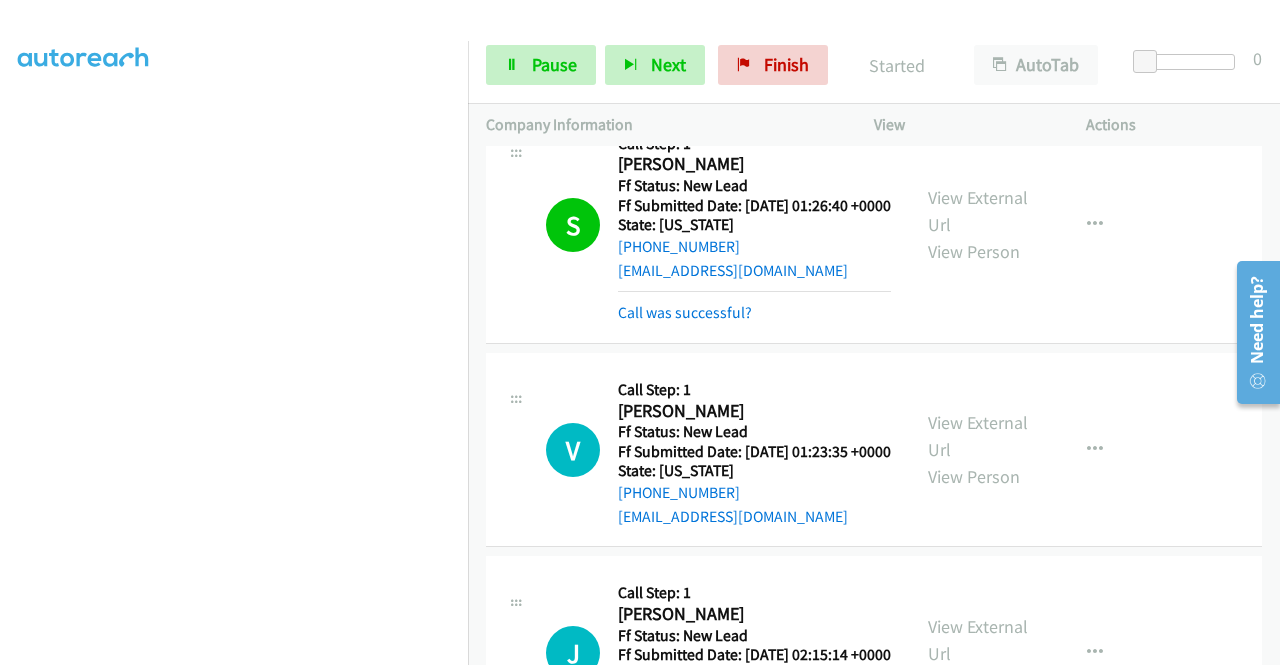 scroll, scrollTop: 600, scrollLeft: 0, axis: vertical 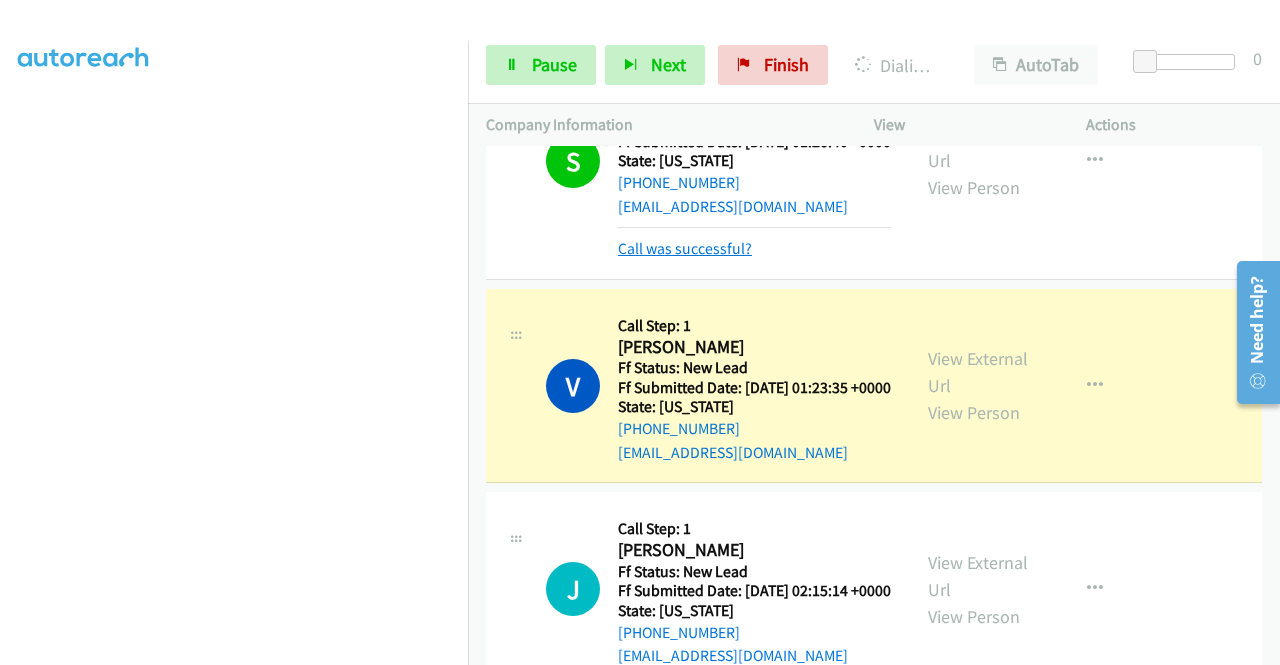 click on "Call was successful?" at bounding box center (685, 248) 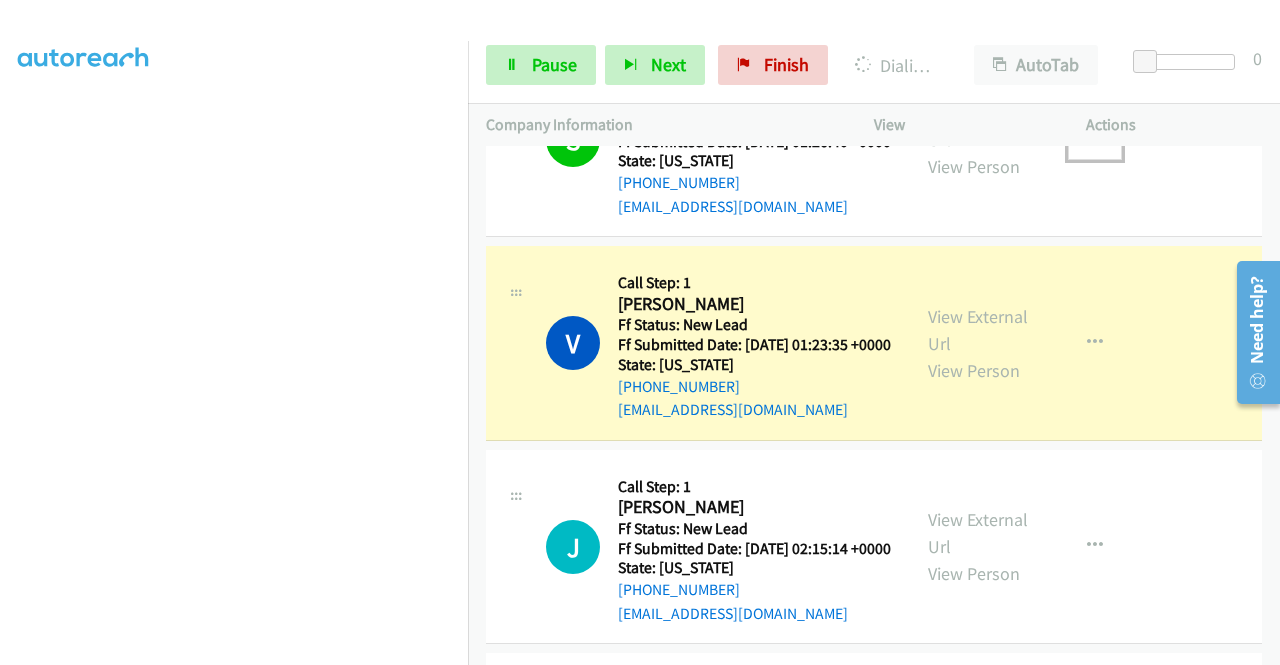 click at bounding box center (1095, 139) 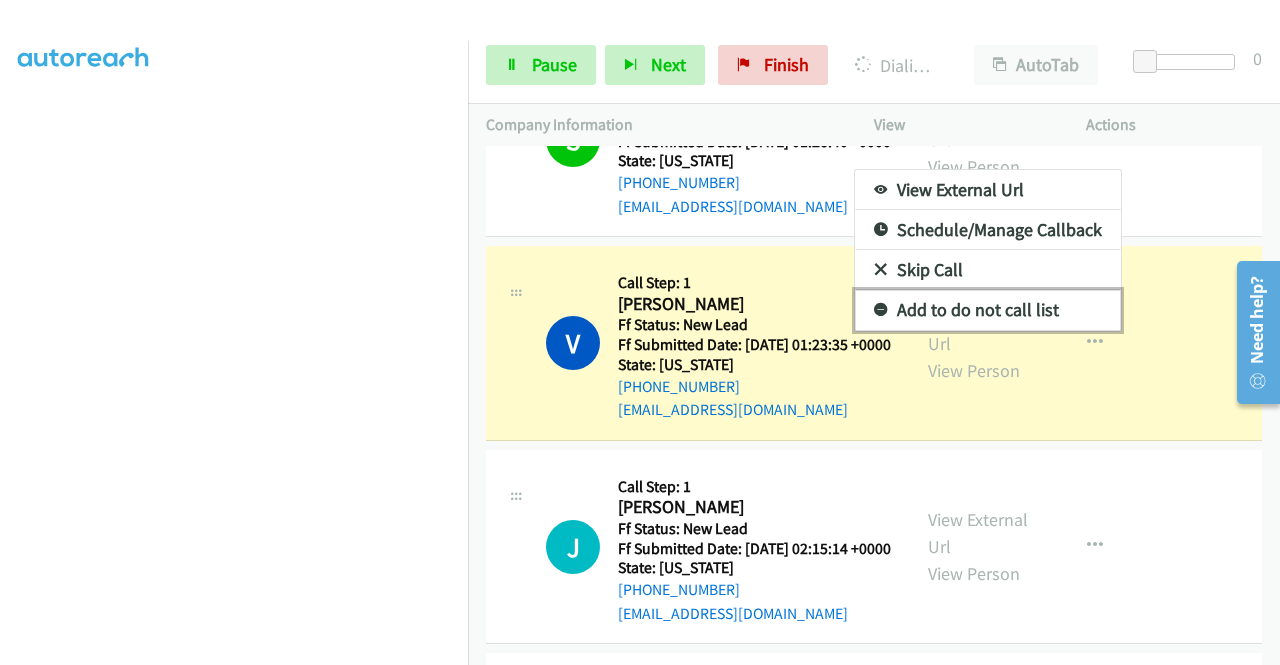 click on "Add to do not call list" at bounding box center [988, 310] 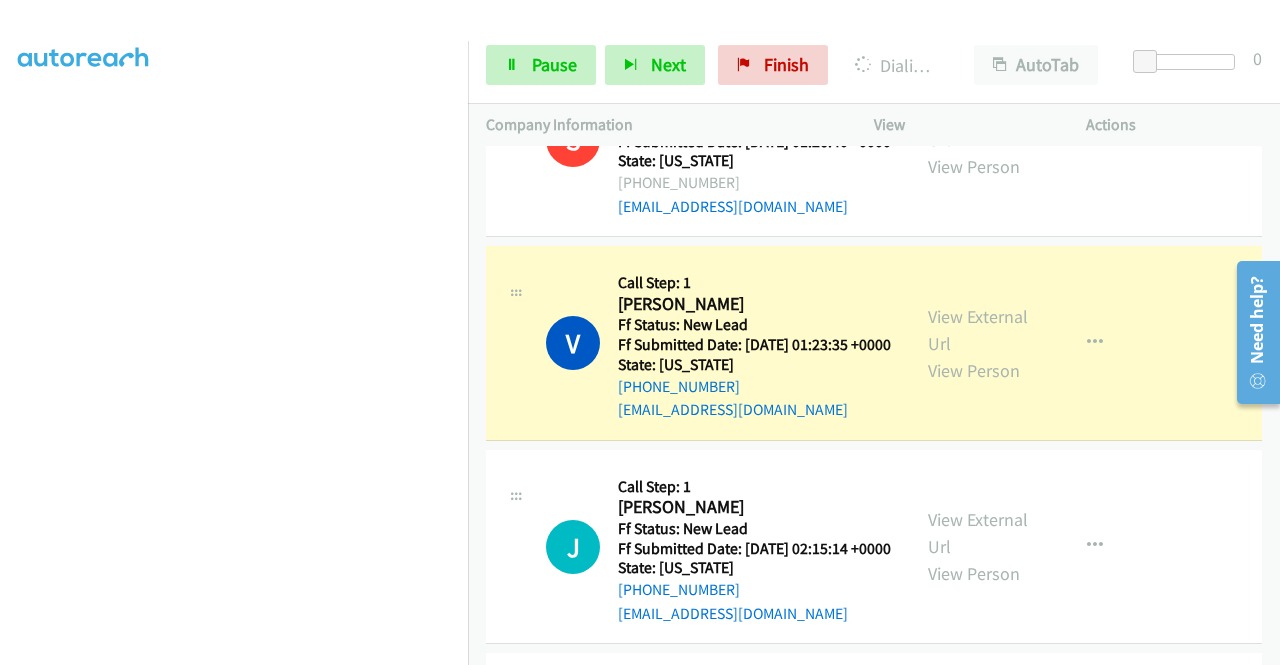 scroll, scrollTop: 0, scrollLeft: 0, axis: both 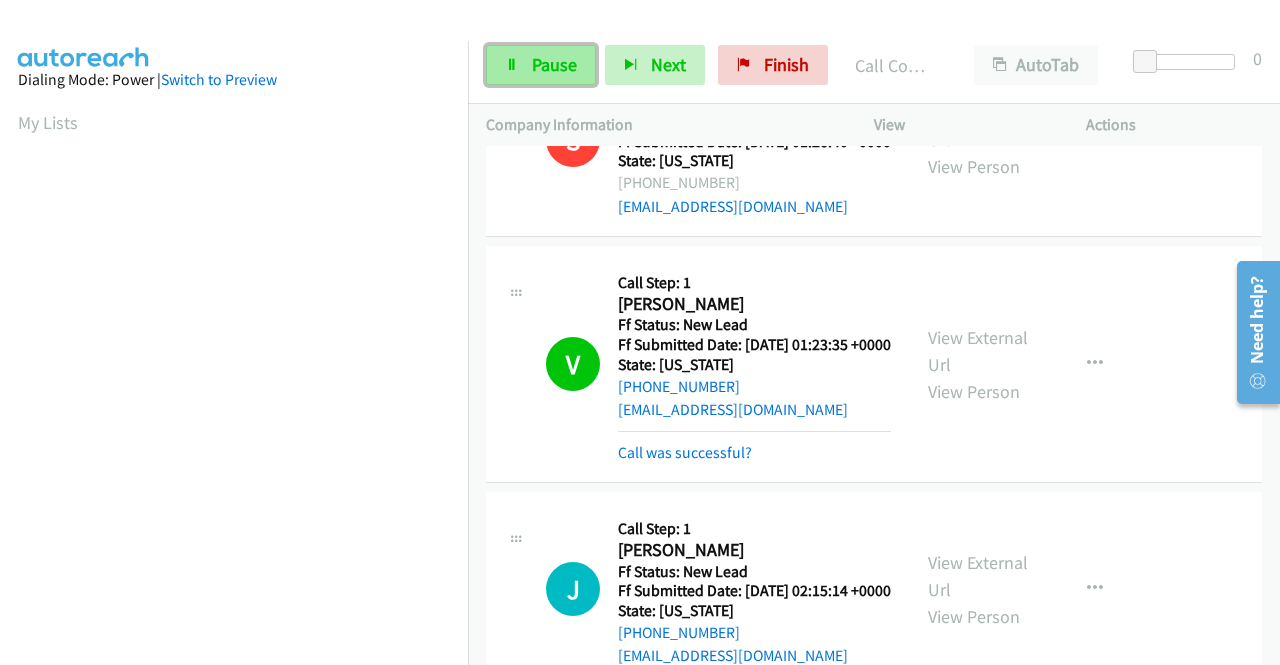 click on "Pause" at bounding box center (541, 65) 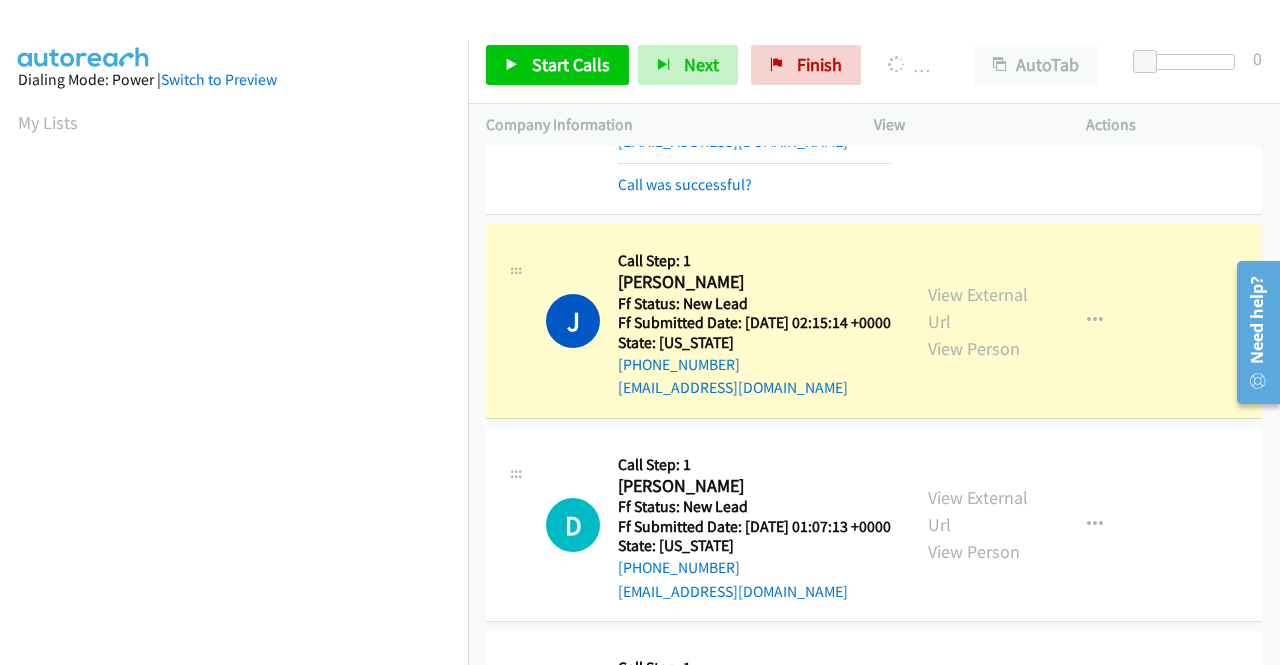 scroll, scrollTop: 900, scrollLeft: 0, axis: vertical 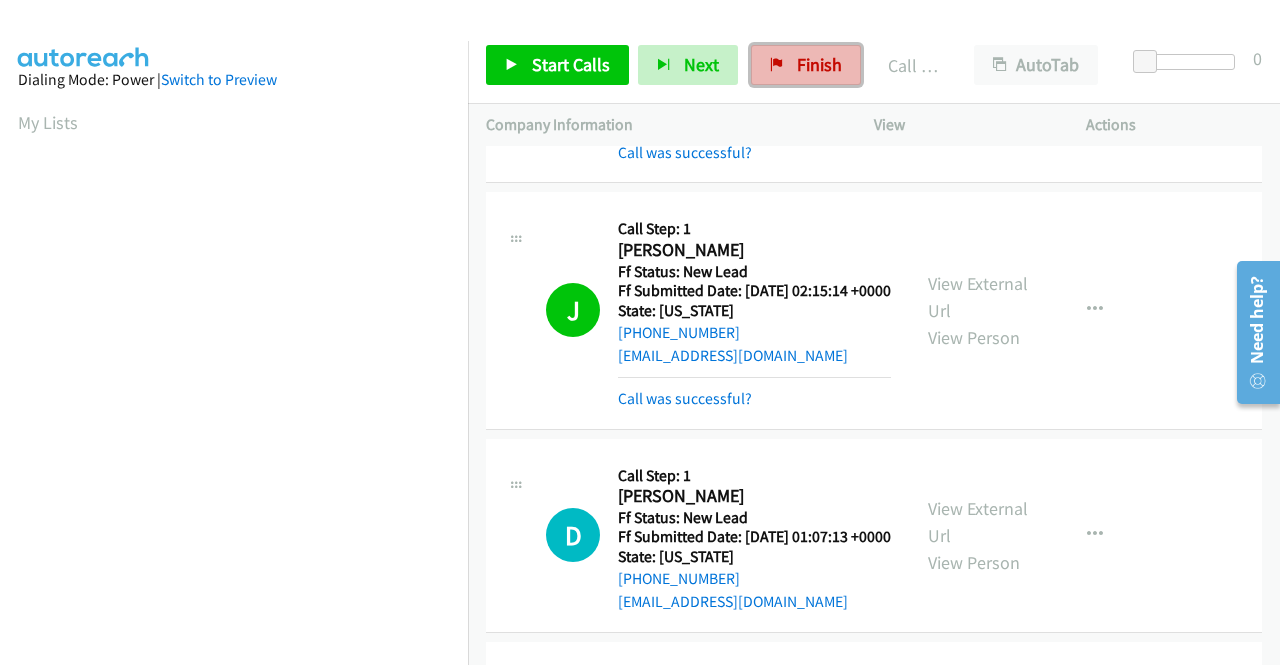click on "Finish" at bounding box center [806, 65] 